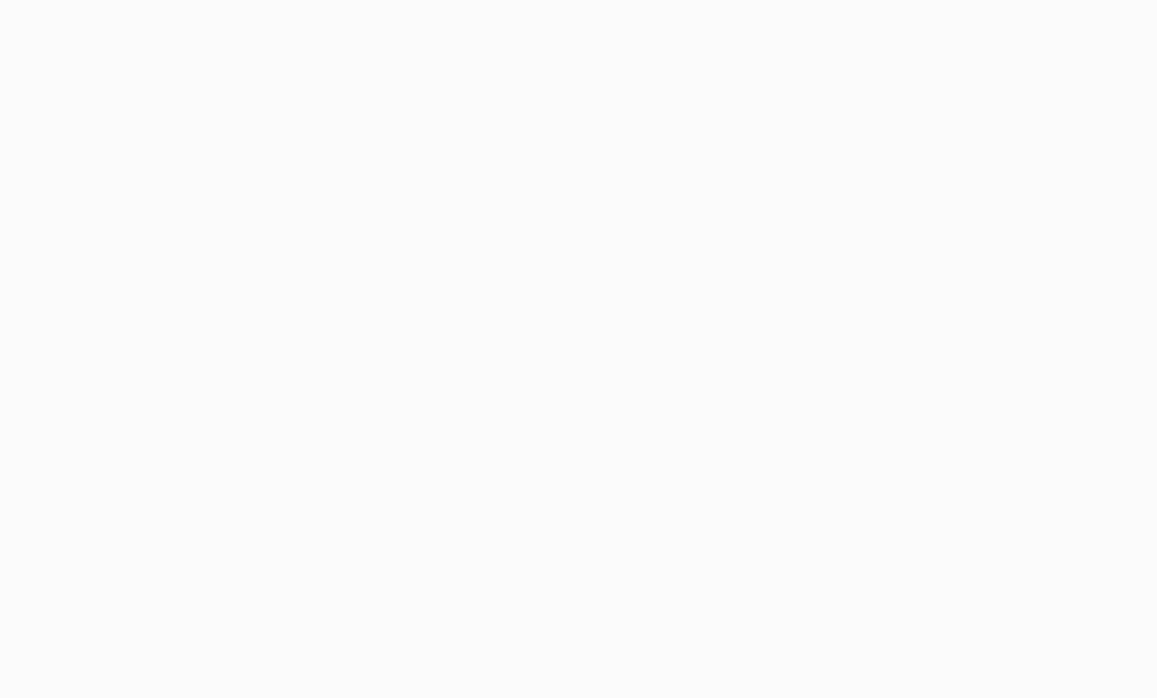 scroll, scrollTop: 0, scrollLeft: 0, axis: both 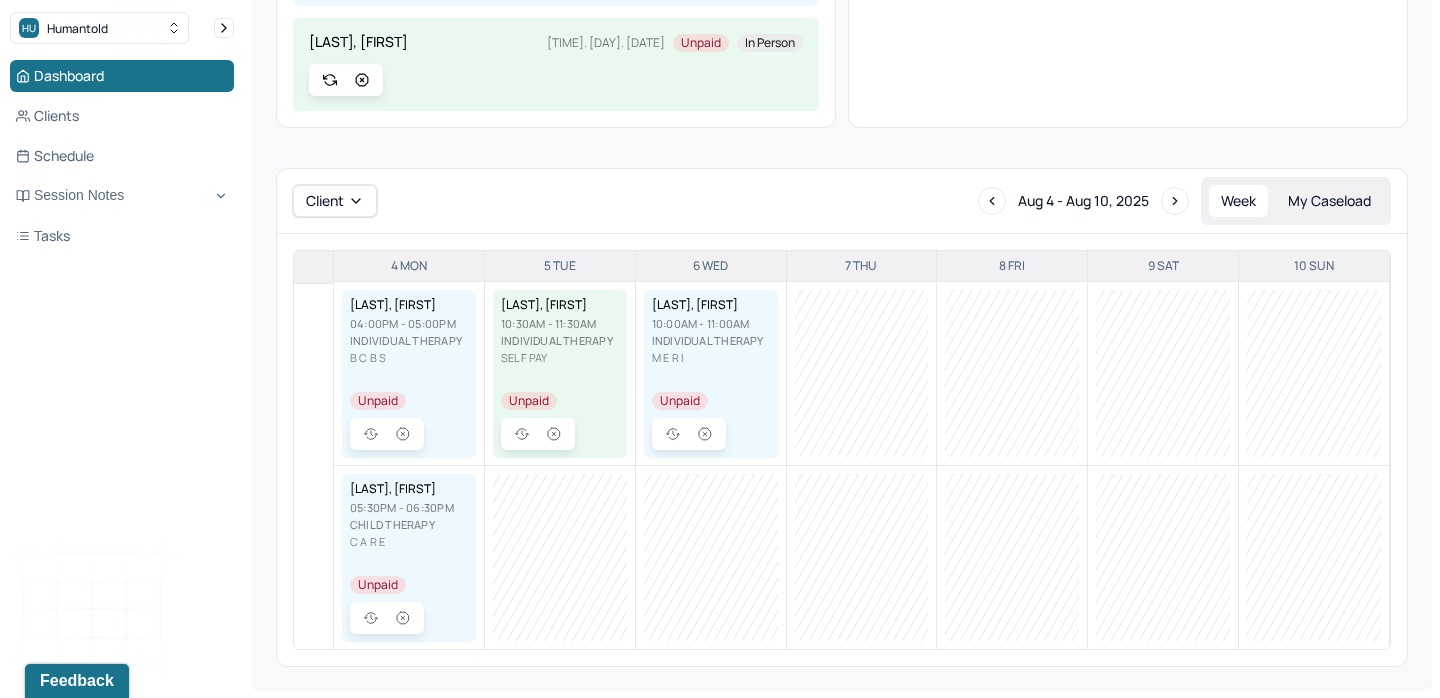 click on "My Caseload" at bounding box center (1329, 201) 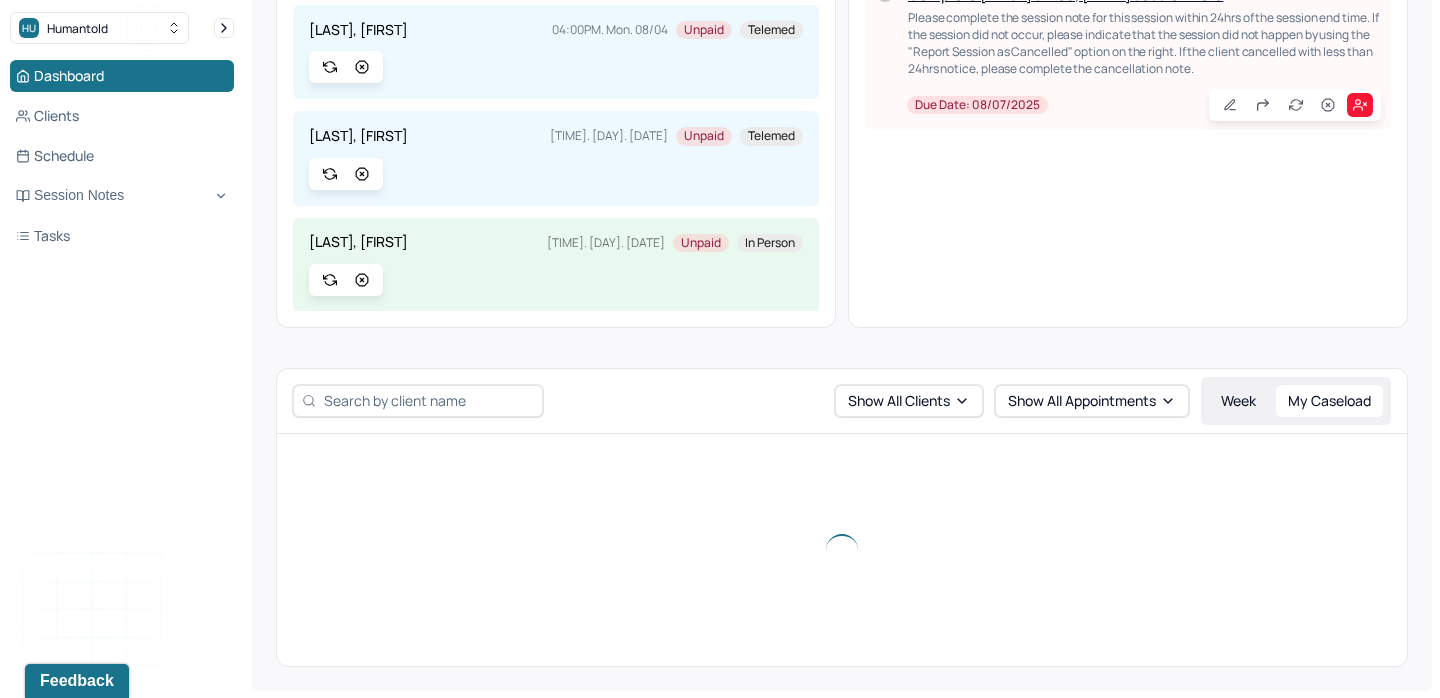 click on "Week" at bounding box center (1238, 401) 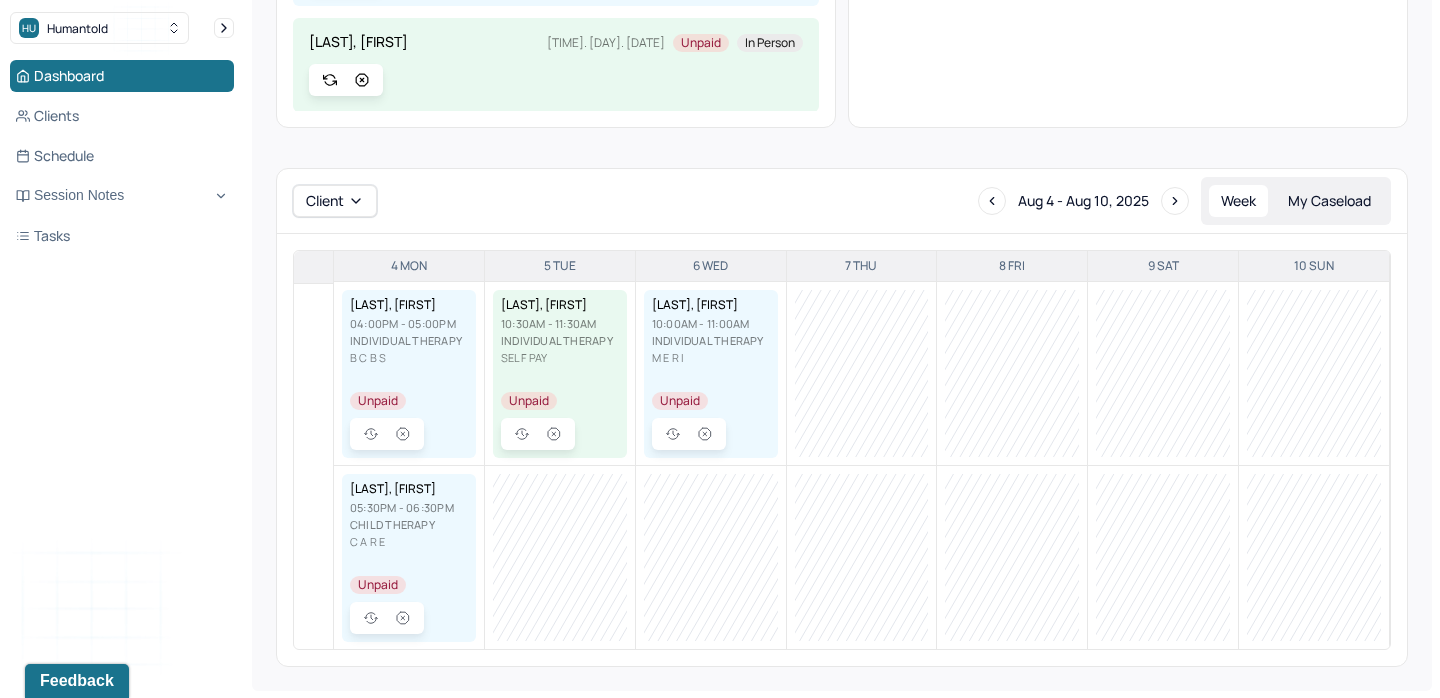 scroll, scrollTop: 0, scrollLeft: 0, axis: both 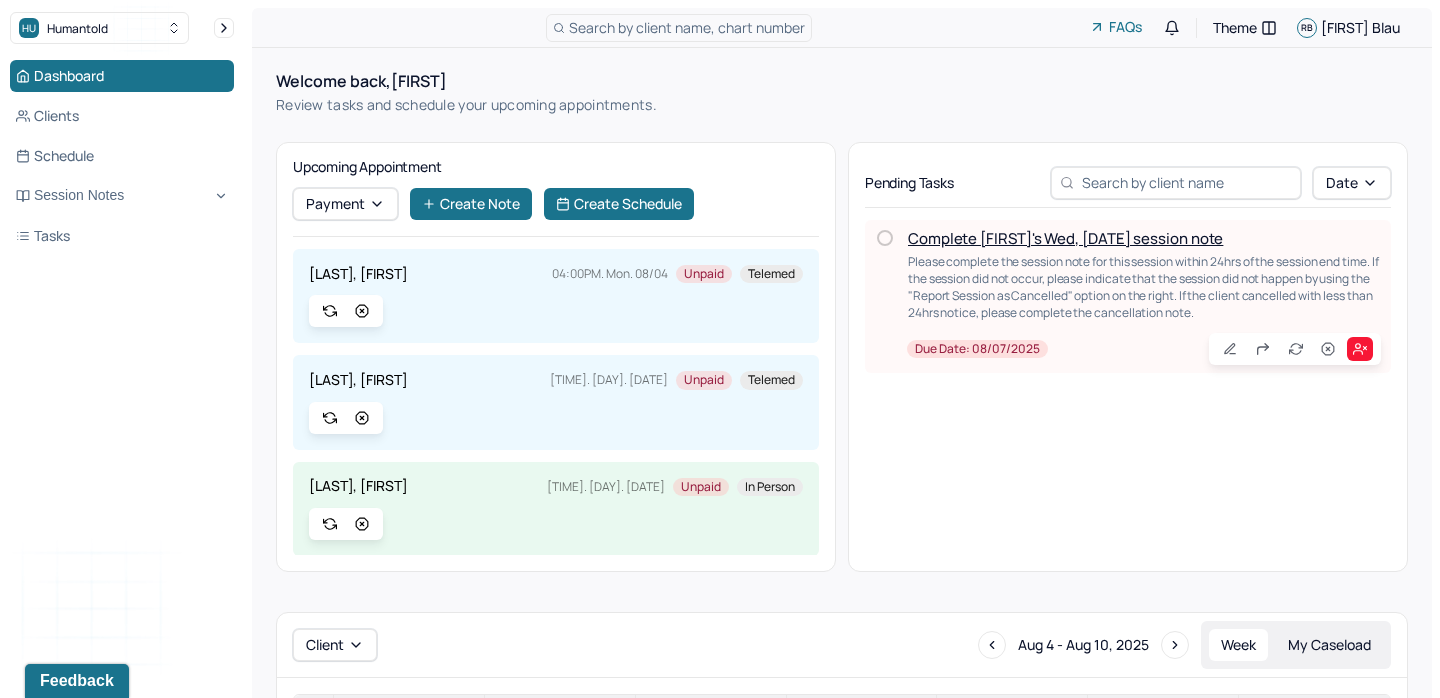 type 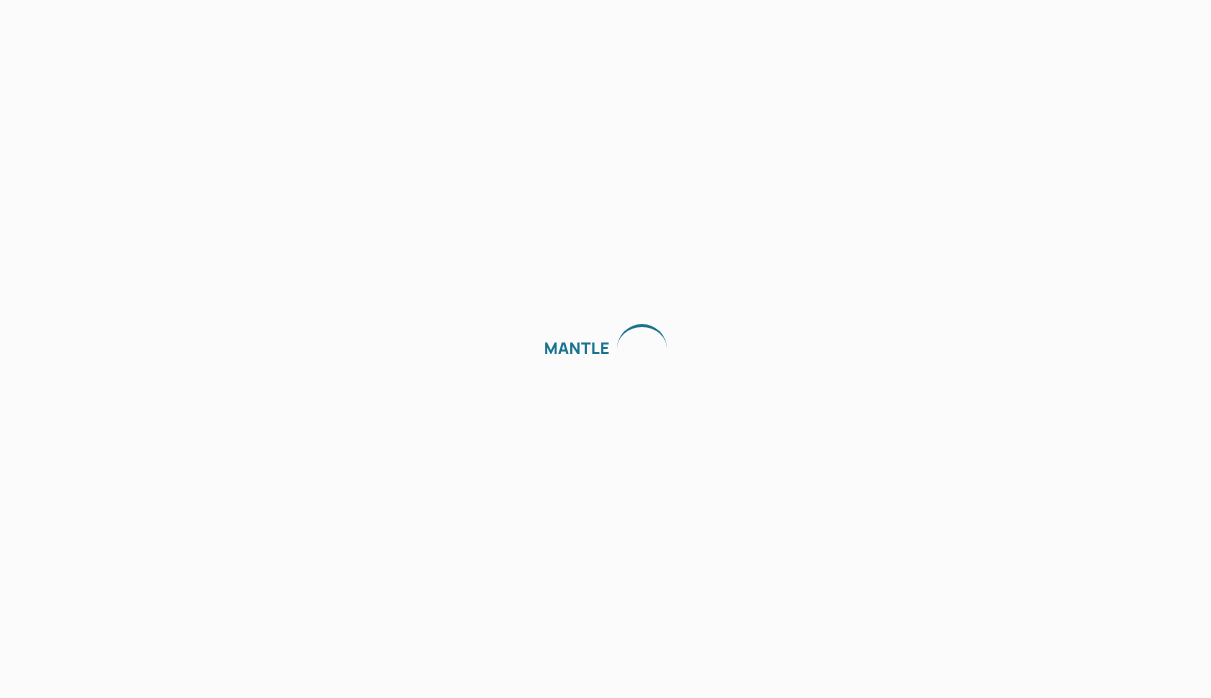 scroll, scrollTop: 0, scrollLeft: 0, axis: both 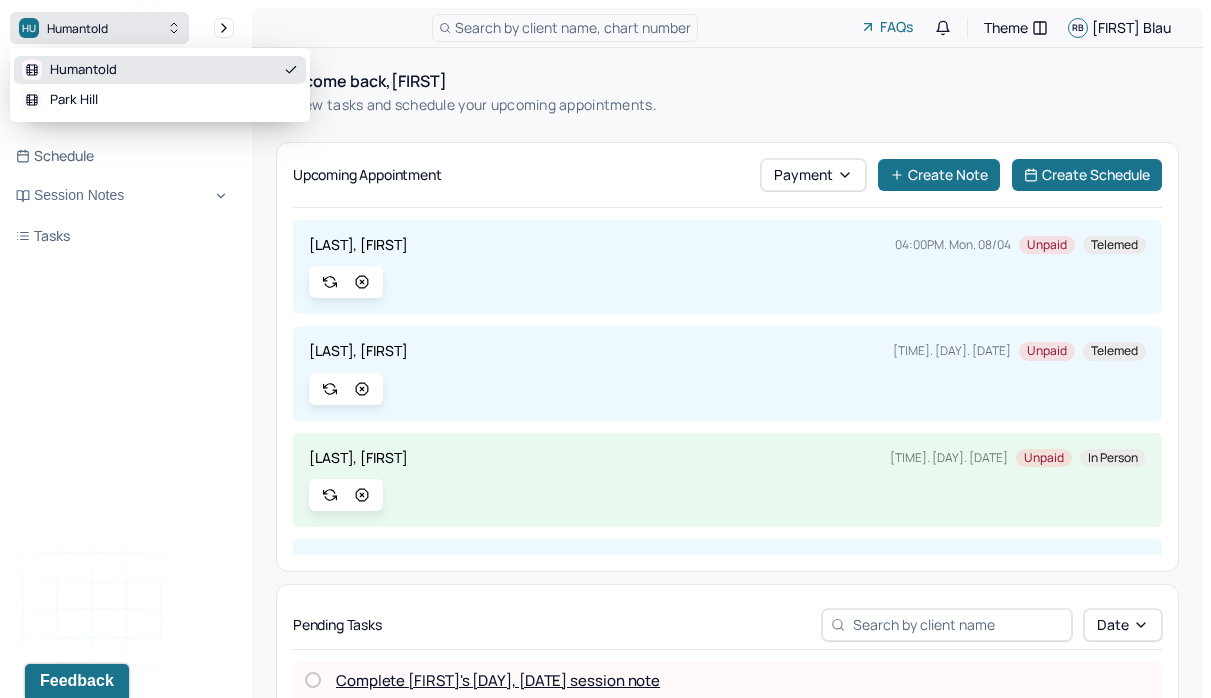 click on "Humantold" at bounding box center (77, 28) 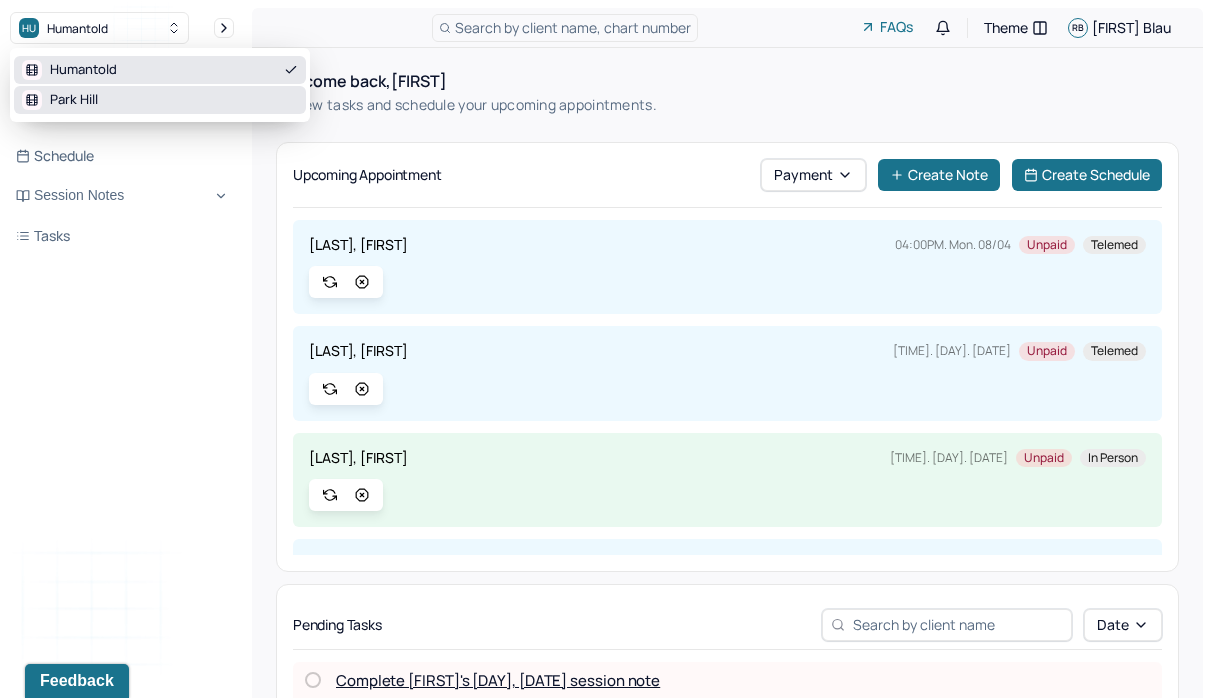 click on "Park Hill" at bounding box center (160, 100) 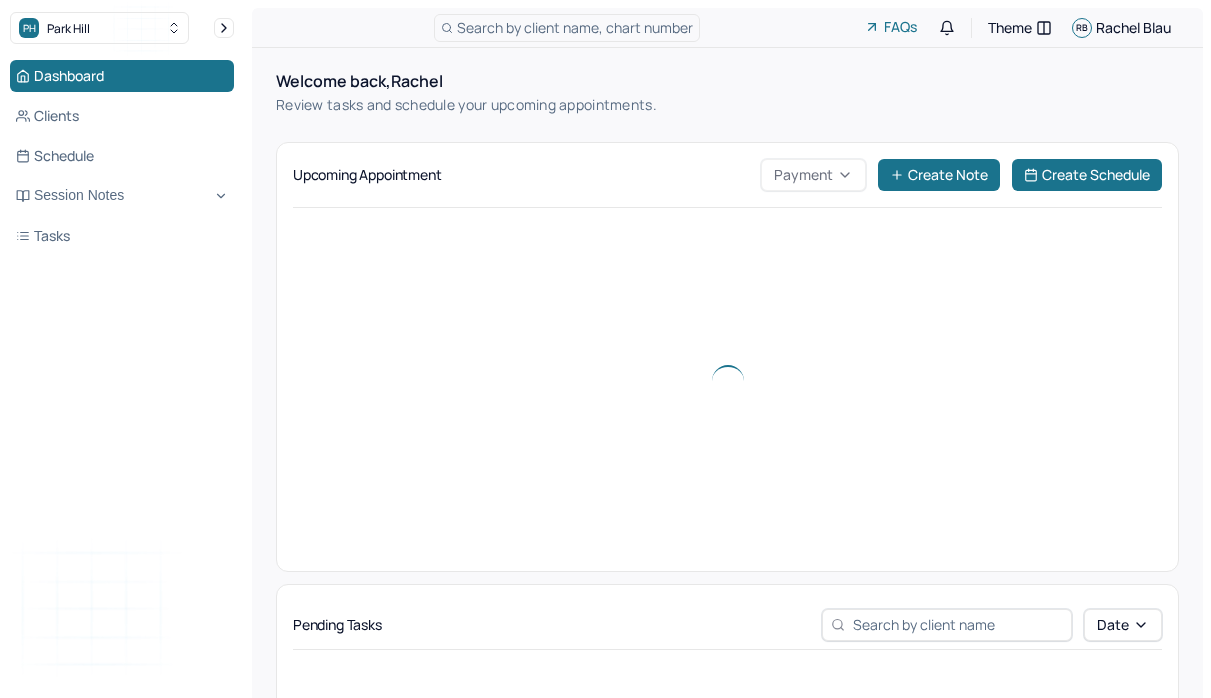 scroll, scrollTop: 0, scrollLeft: 0, axis: both 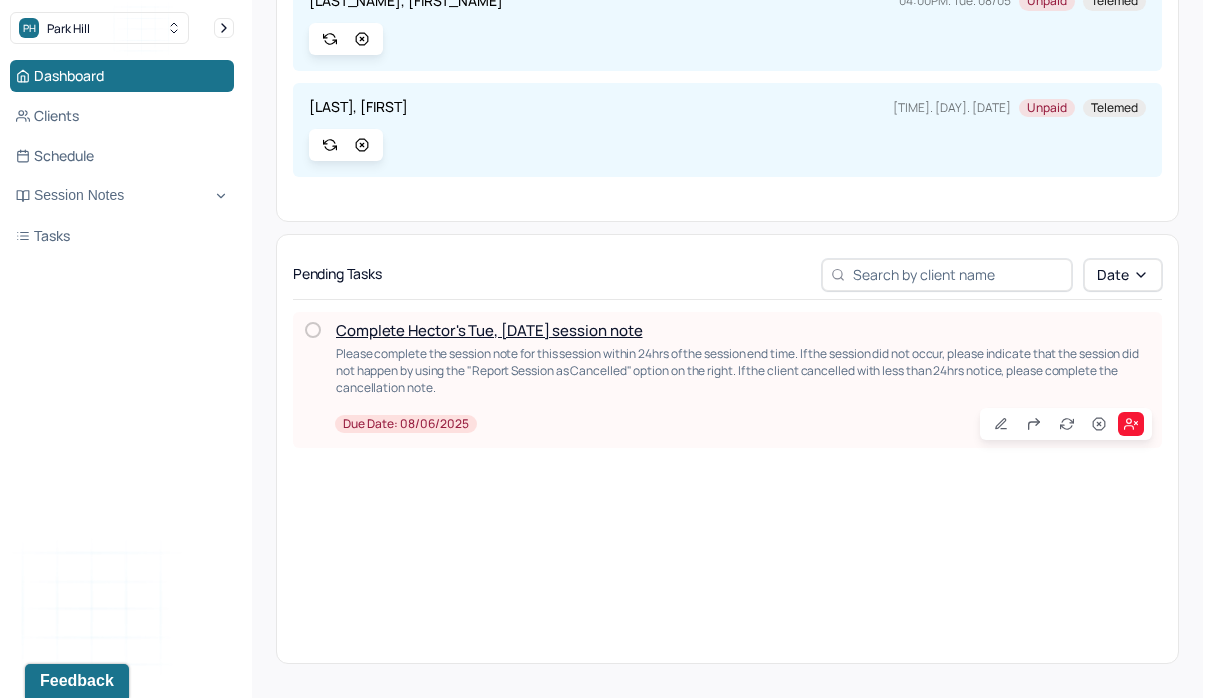 click on "Complete Hector's Tue, [DATE] session note" at bounding box center [489, 330] 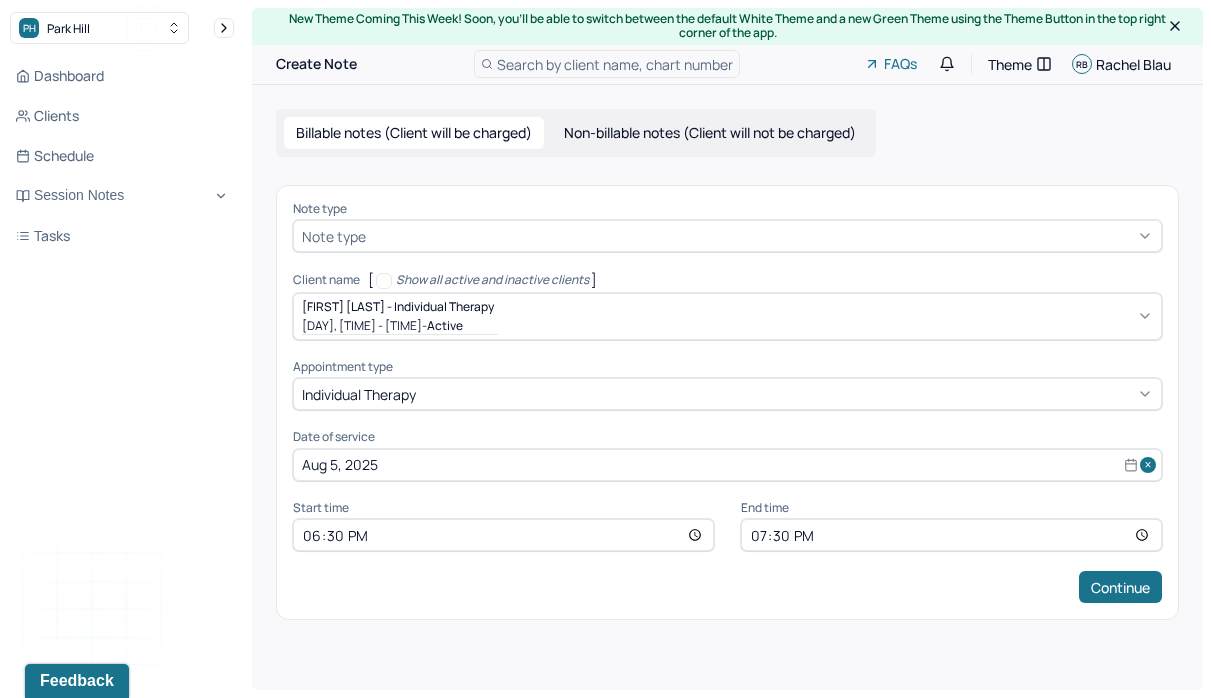 click at bounding box center (761, 236) 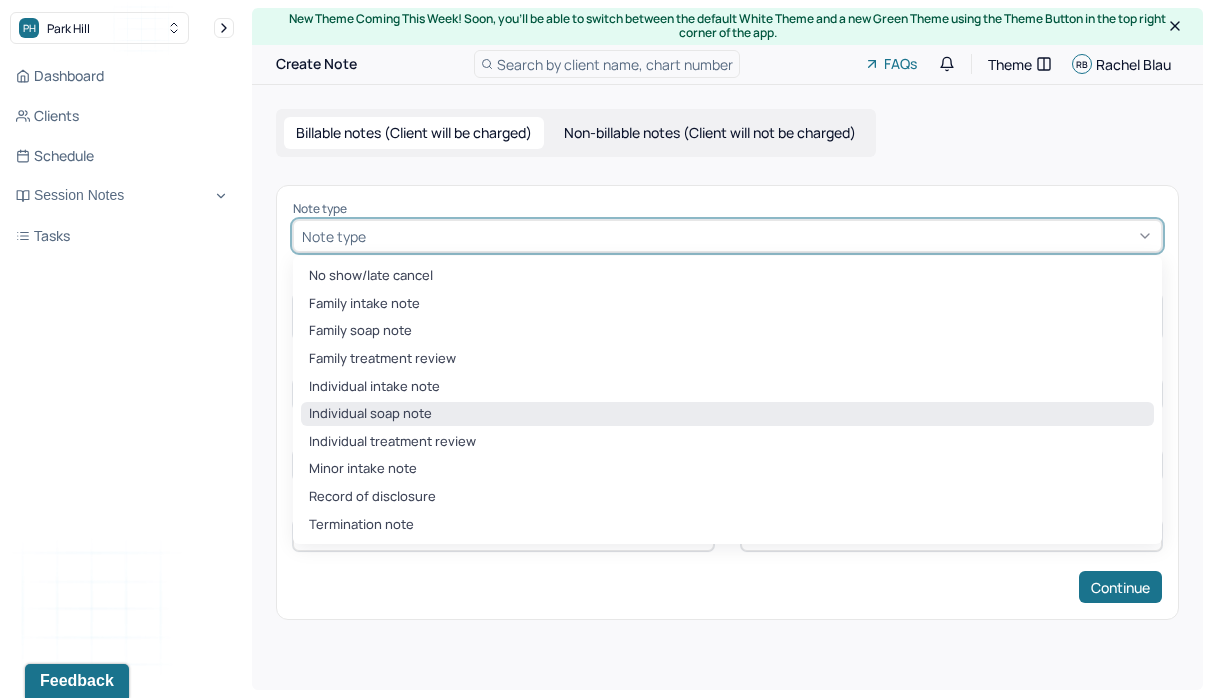 click on "Individual soap note" at bounding box center (727, 414) 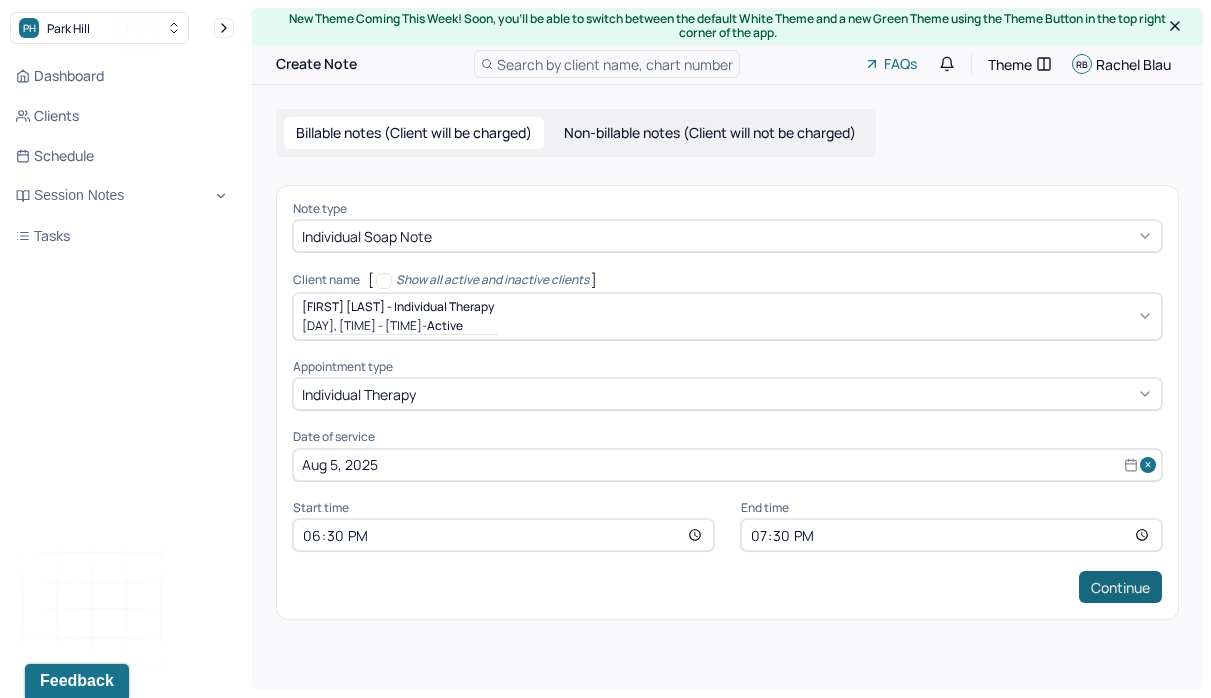 click on "Continue" at bounding box center (1120, 587) 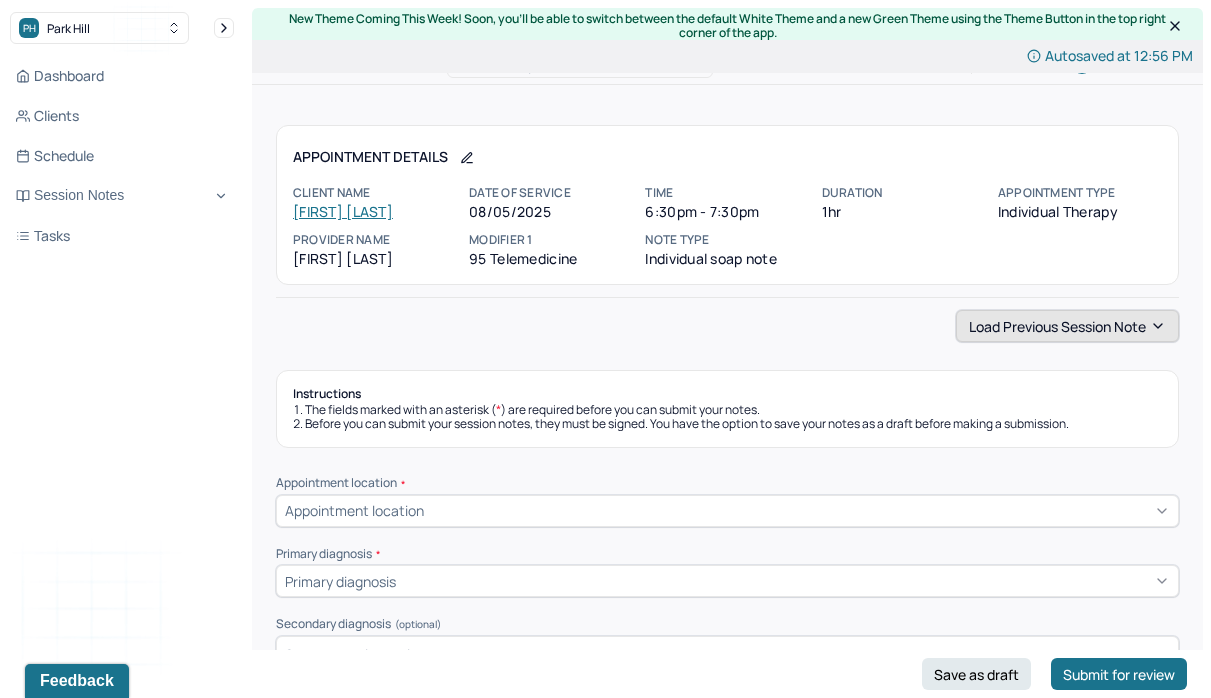 click on "Load previous session note" at bounding box center (1067, 326) 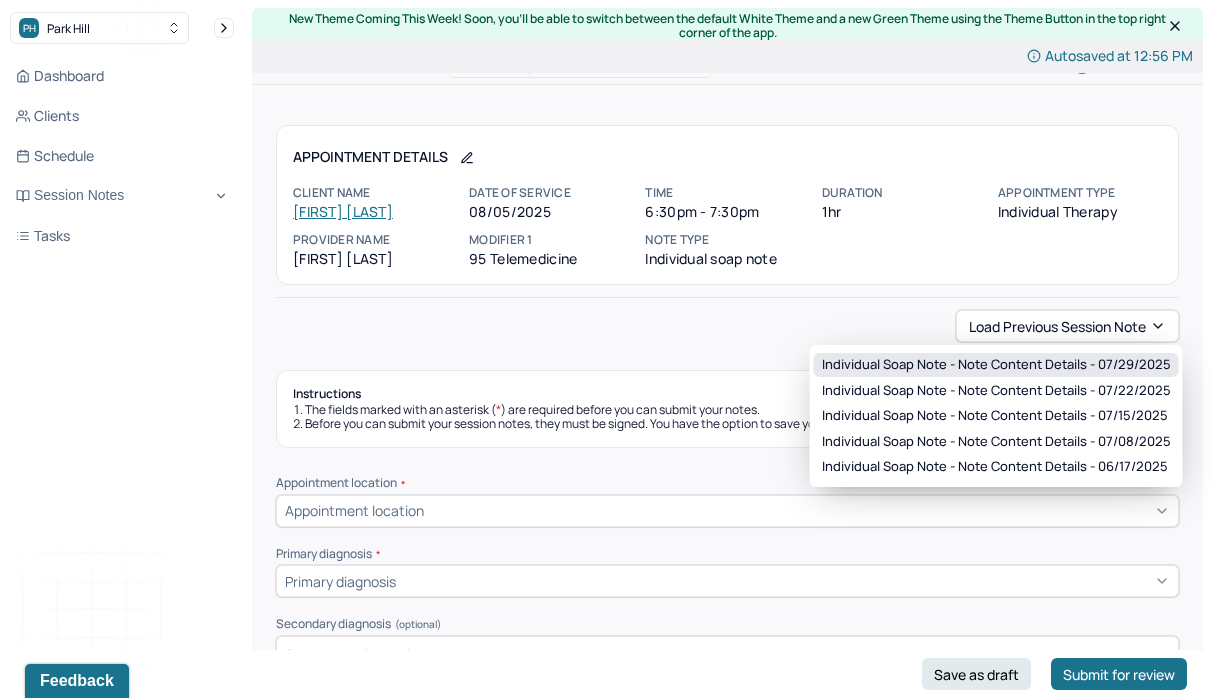 click on "Individual soap note   - Note content Details -   [DATE]" at bounding box center [996, 365] 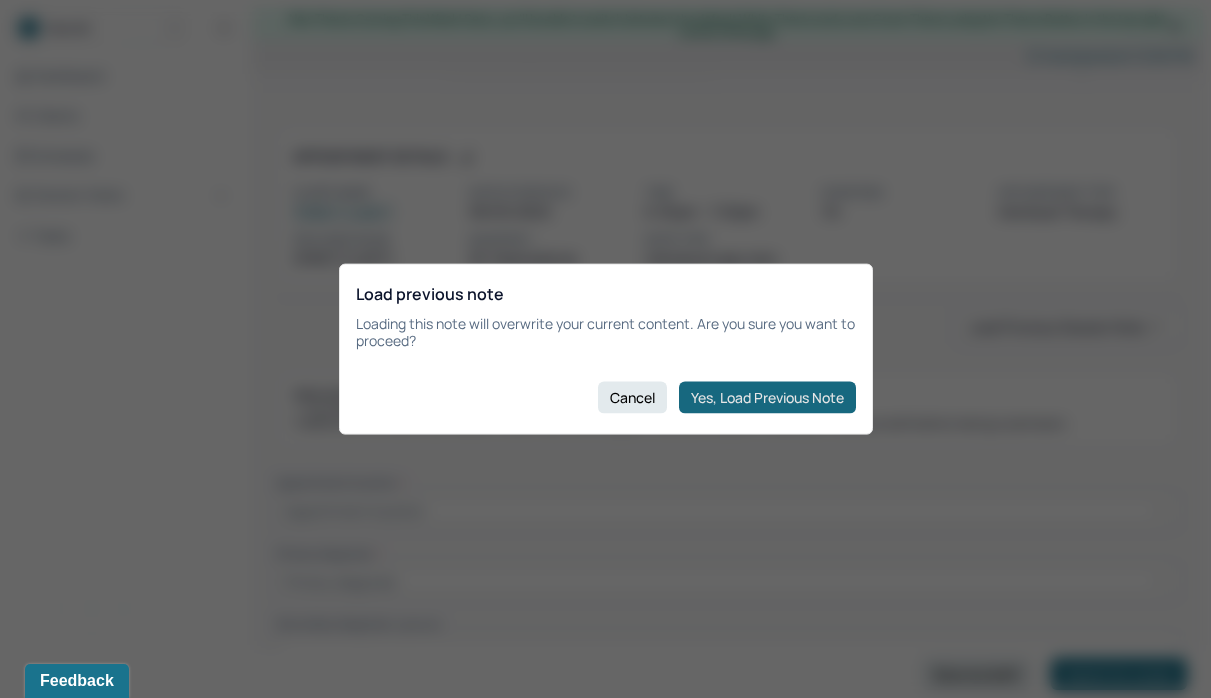 click on "Yes, Load Previous Note" at bounding box center (767, 397) 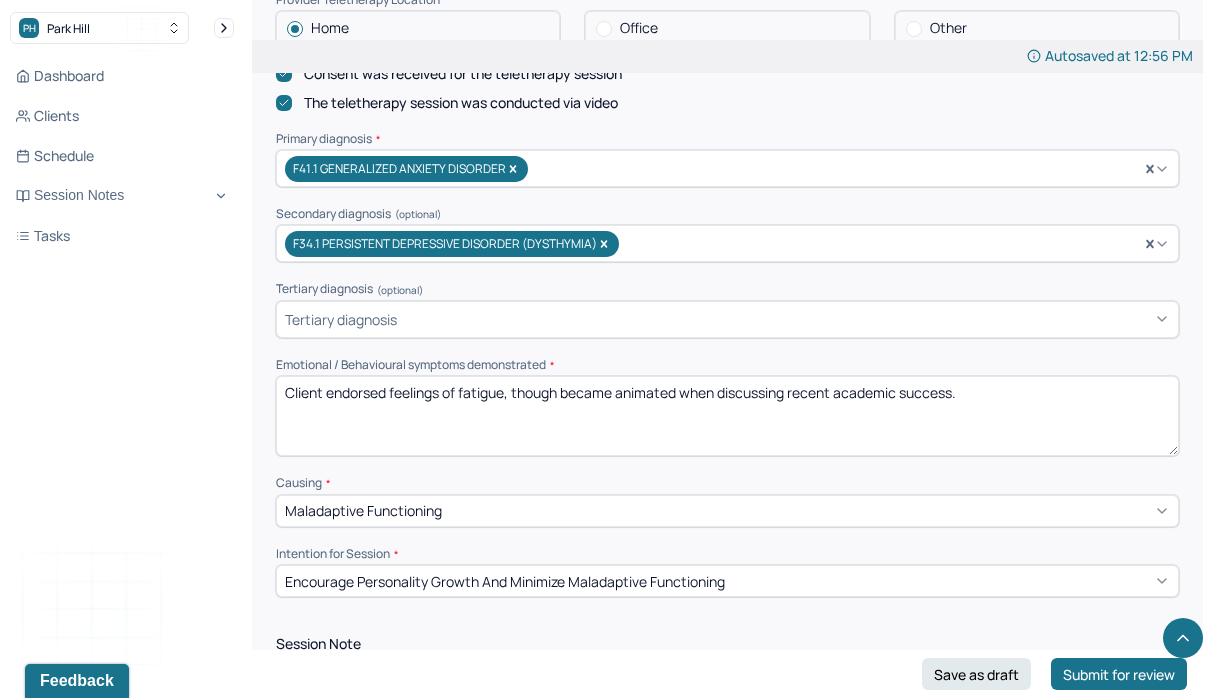 scroll, scrollTop: 688, scrollLeft: 0, axis: vertical 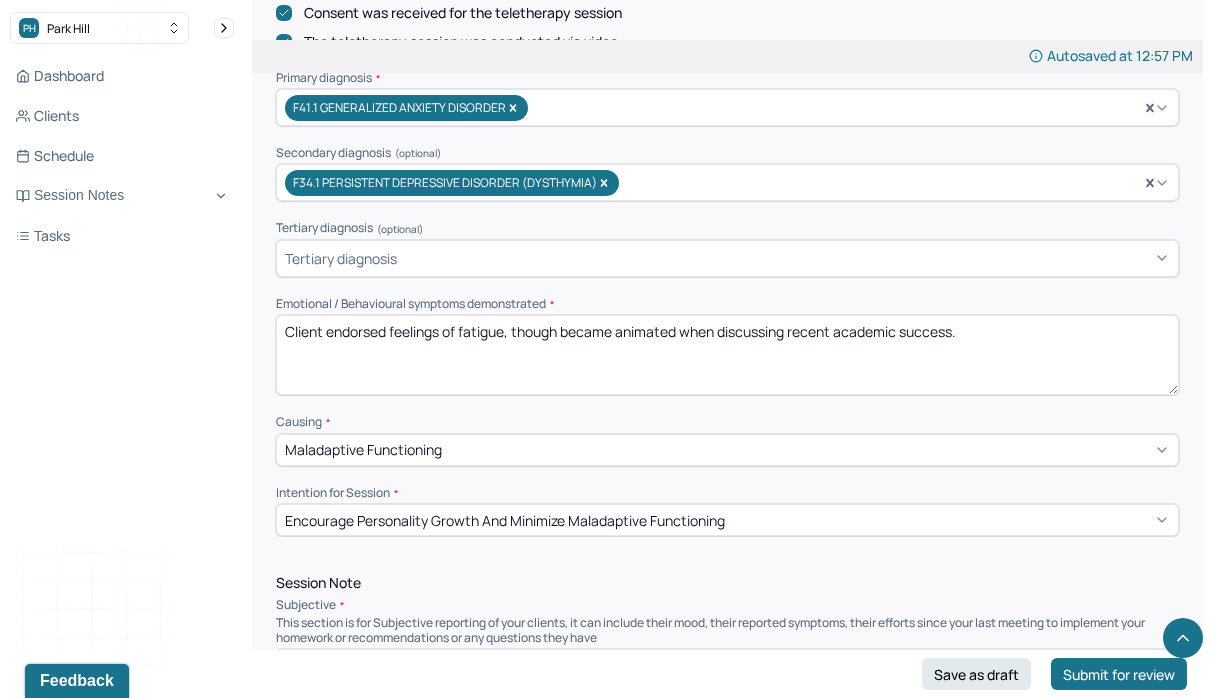 click on "Client endorsed feelings of fatigue, though became animated when discussing recent academic success." at bounding box center [727, 355] 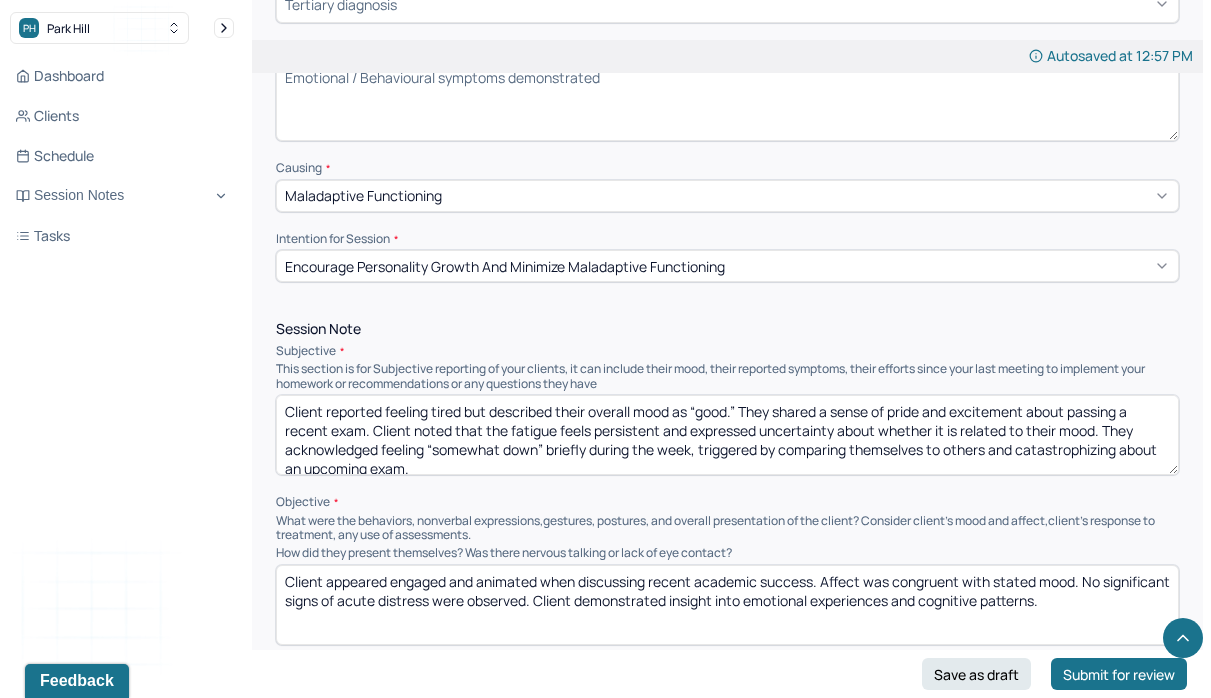 scroll, scrollTop: 943, scrollLeft: 0, axis: vertical 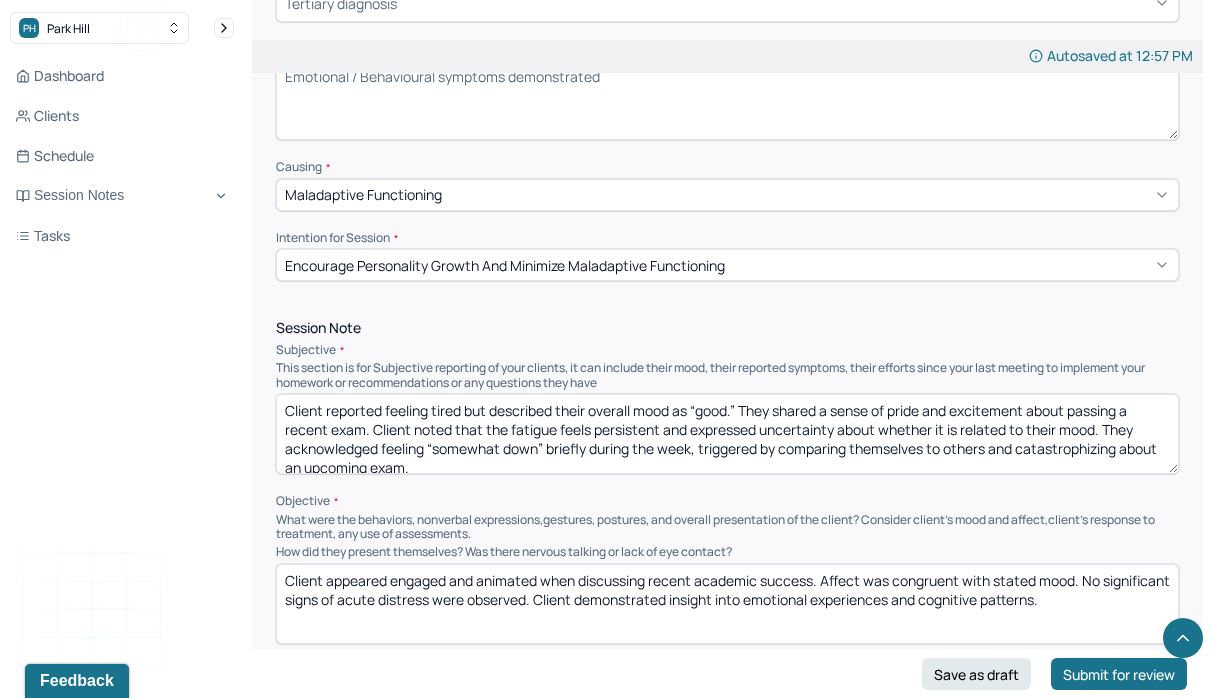 type 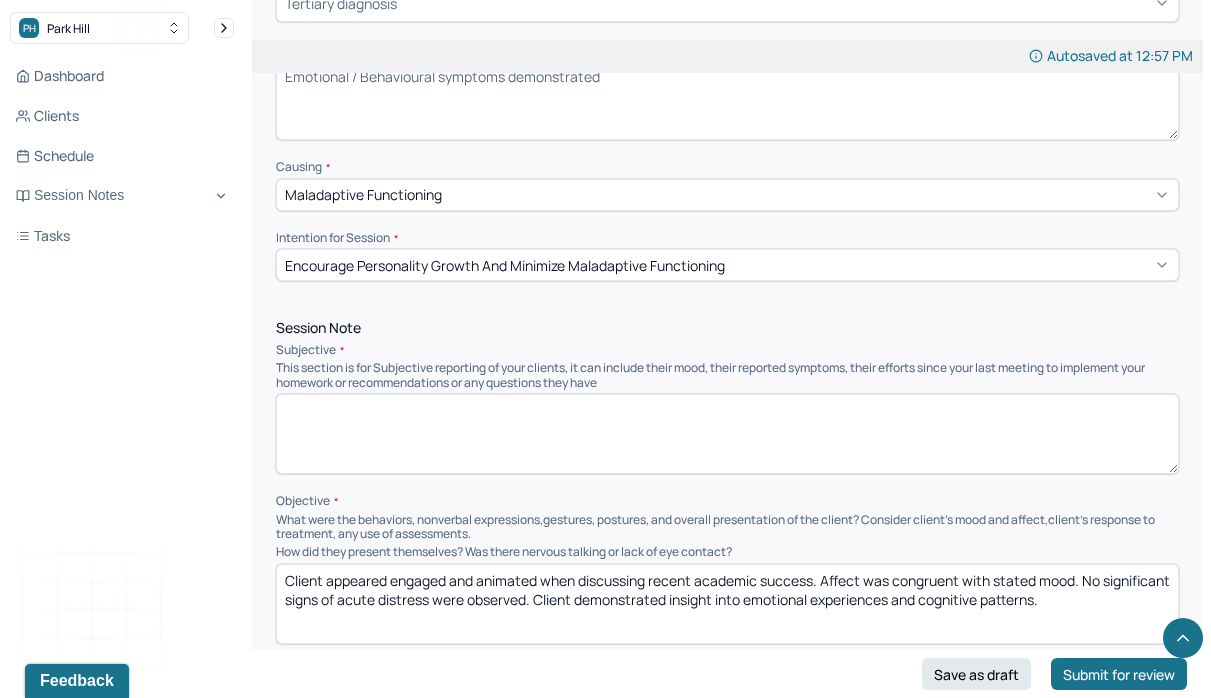 type 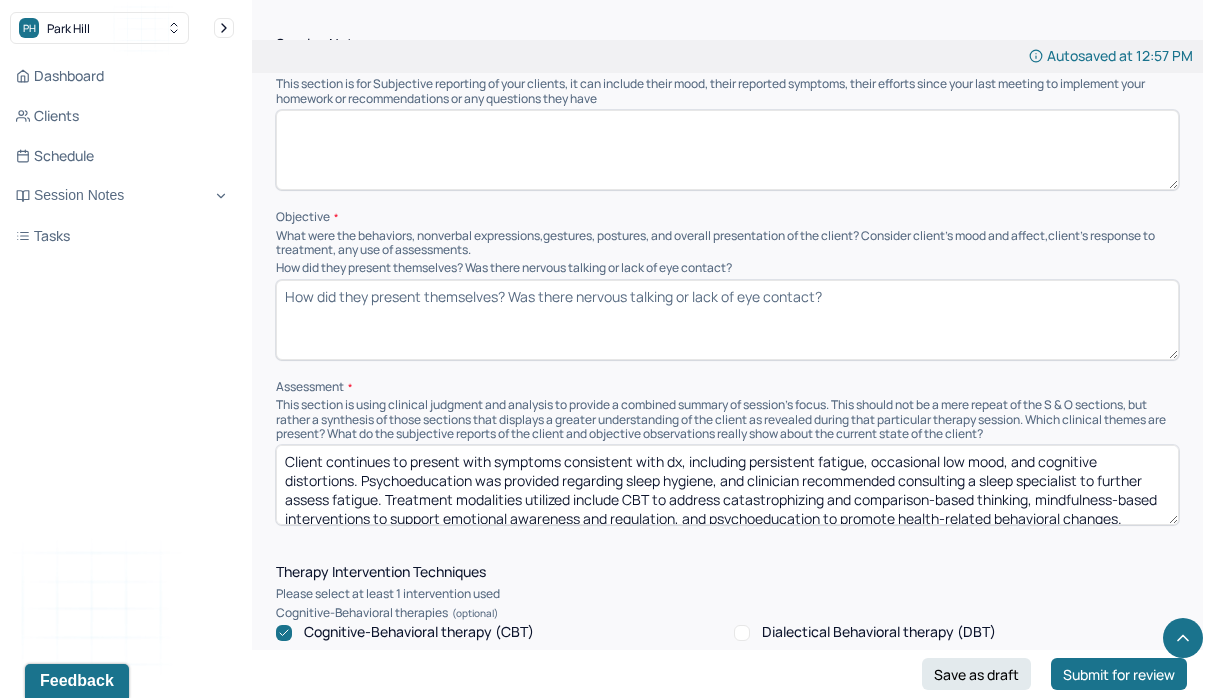 scroll, scrollTop: 1229, scrollLeft: 0, axis: vertical 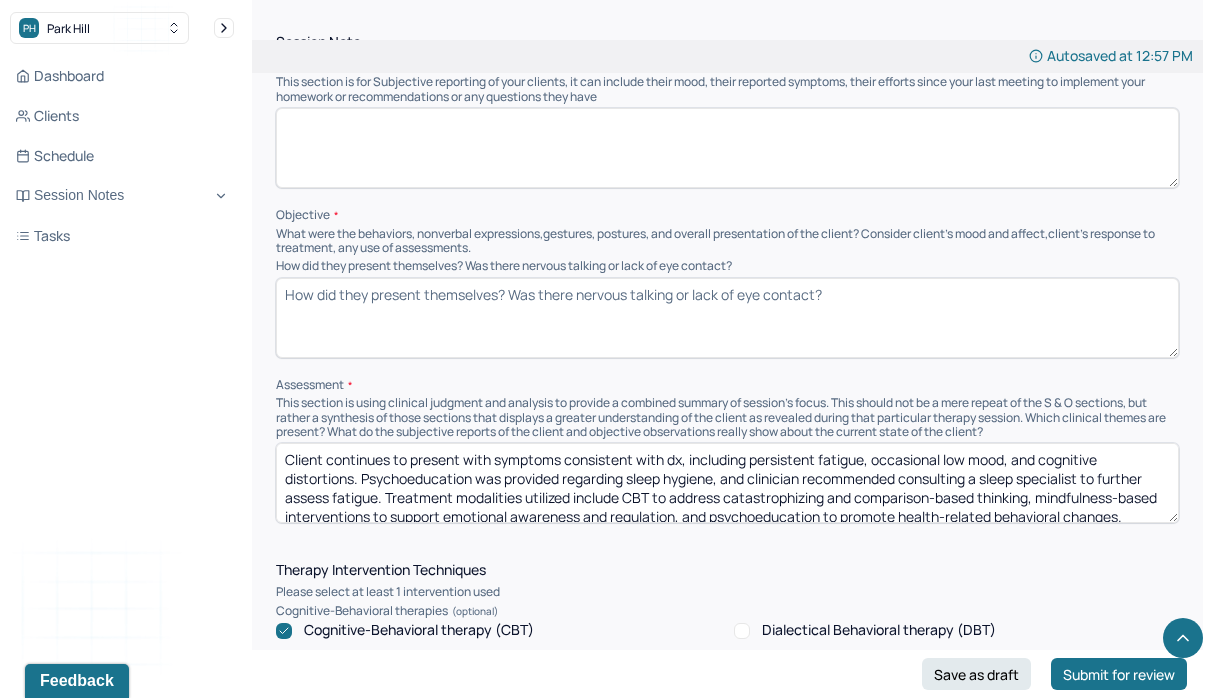 type 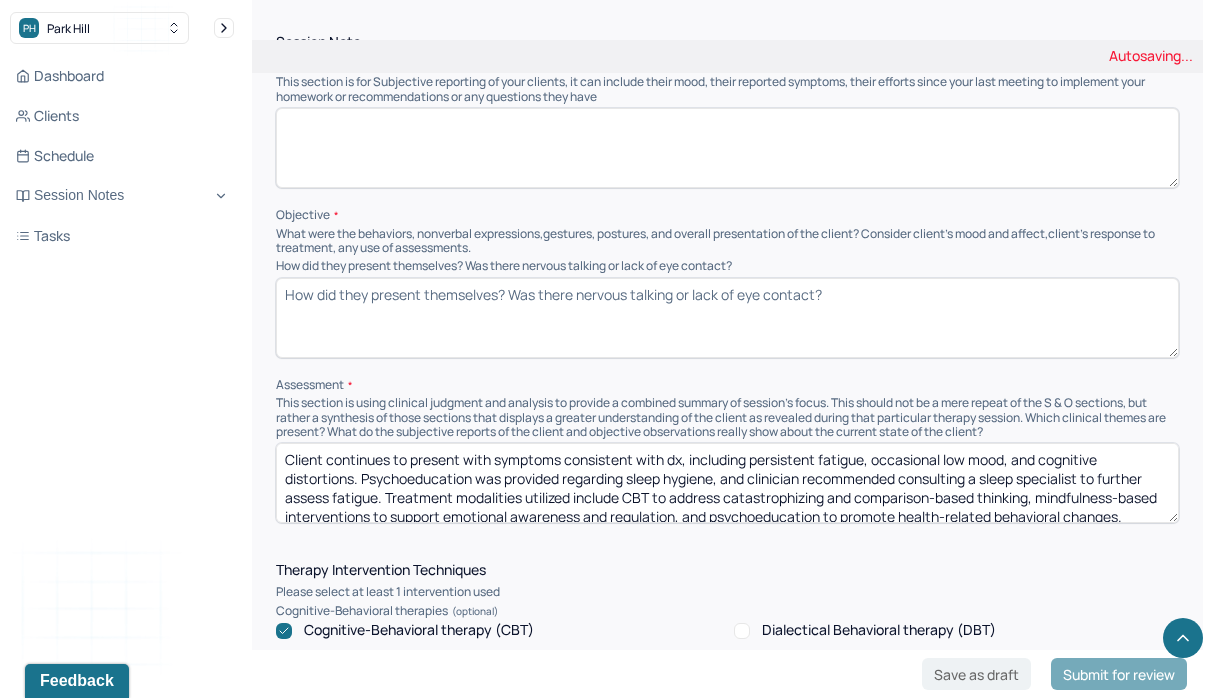 click on "Client continues to present with symptoms consistent with dx, including persistent fatigue, occasional low mood, and cognitive distortions. Psychoeducation was provided regarding sleep hygiene, and clinician recommended consulting a sleep specialist to further assess fatigue. Treatment modalities utilized include CBT to address catastrophizing and comparison-based thinking, mindfulness-based interventions to support emotional awareness and regulation, and psychoeducation to promote health-related behavioral changes." at bounding box center (727, 483) 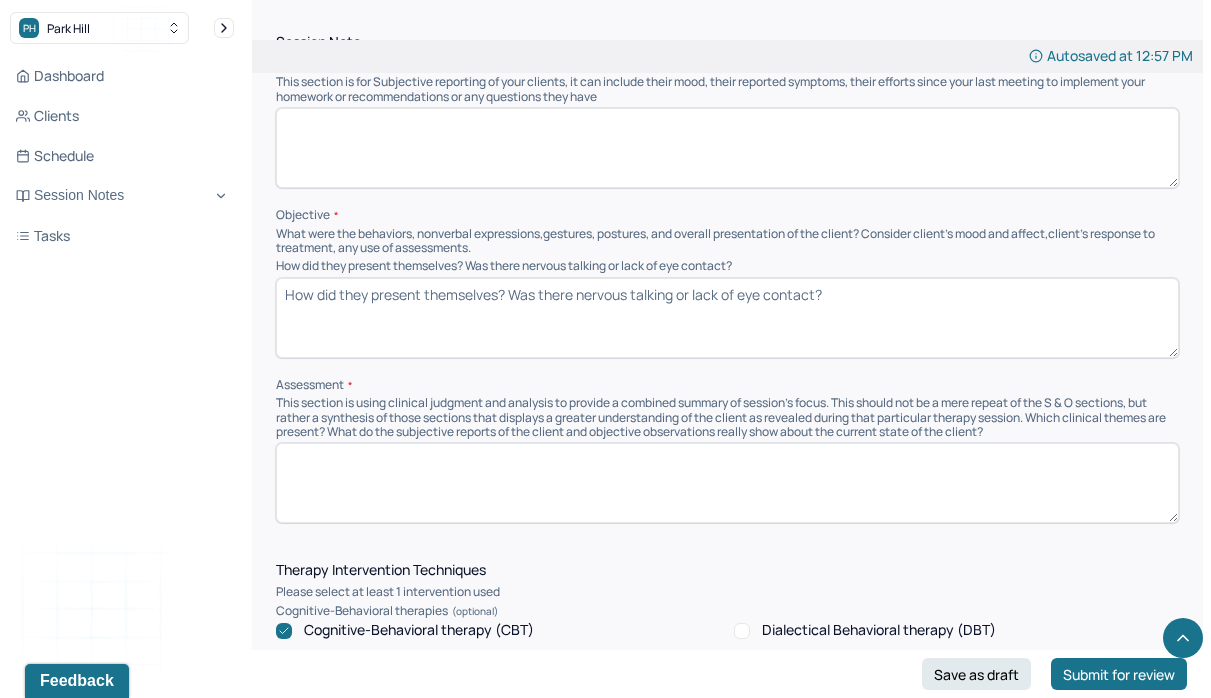 scroll, scrollTop: 1510, scrollLeft: 0, axis: vertical 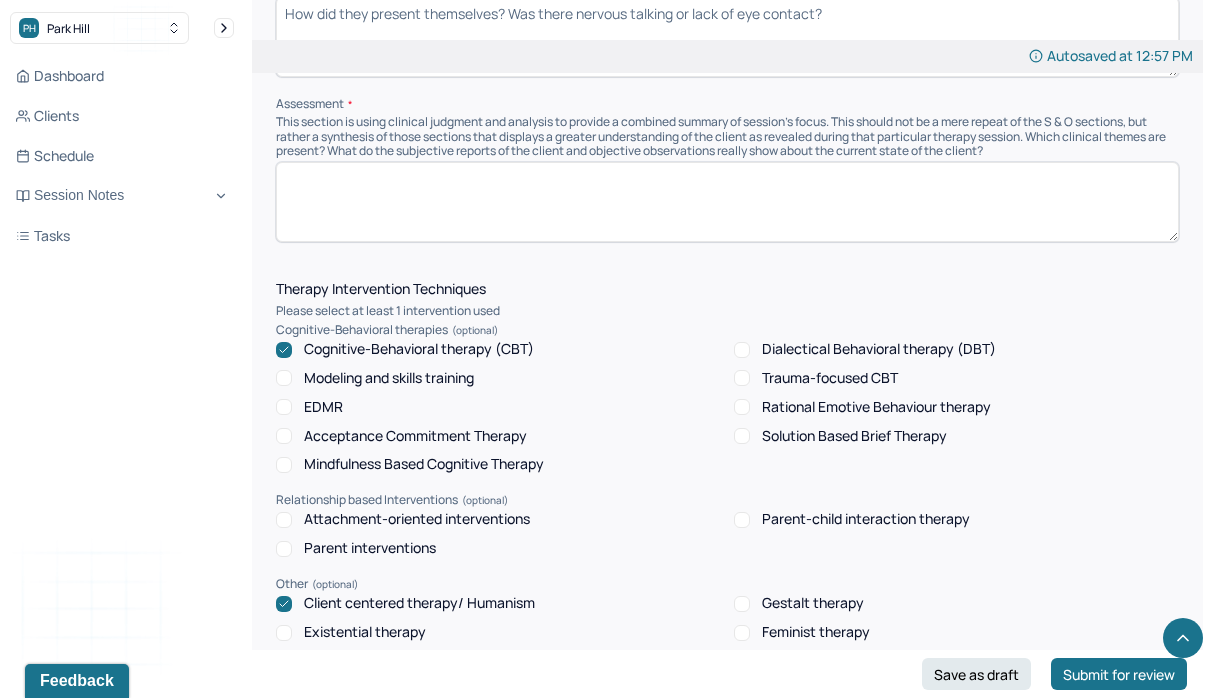 type 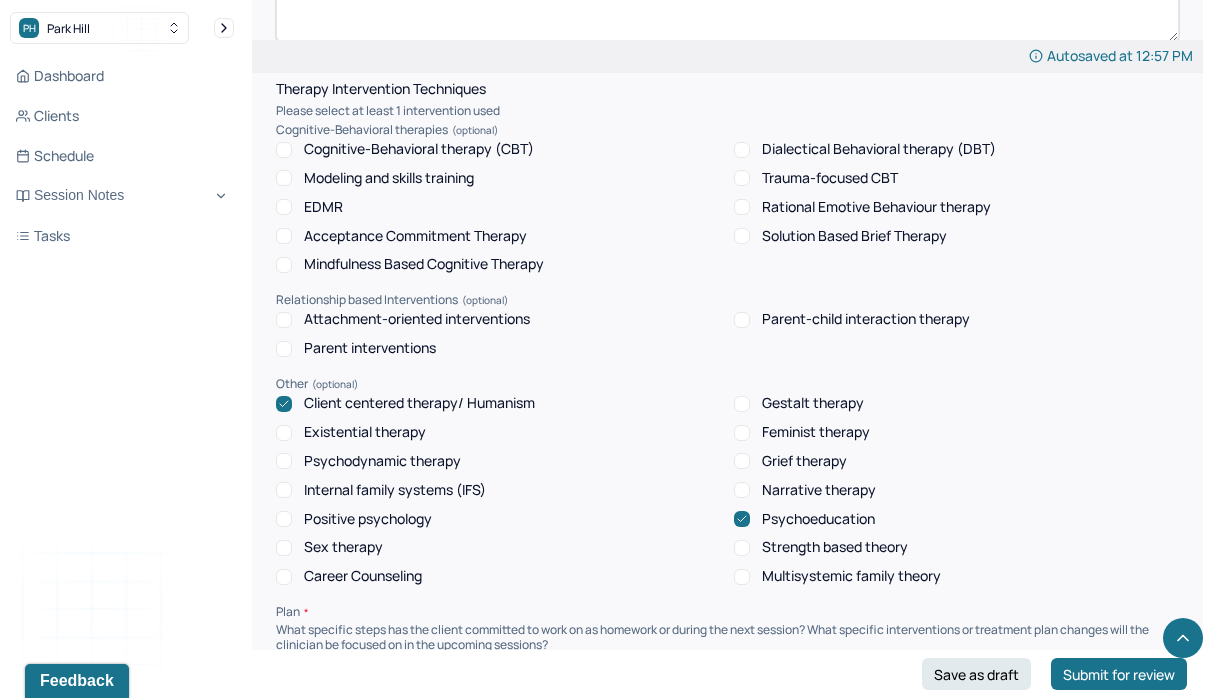 scroll, scrollTop: 1759, scrollLeft: 0, axis: vertical 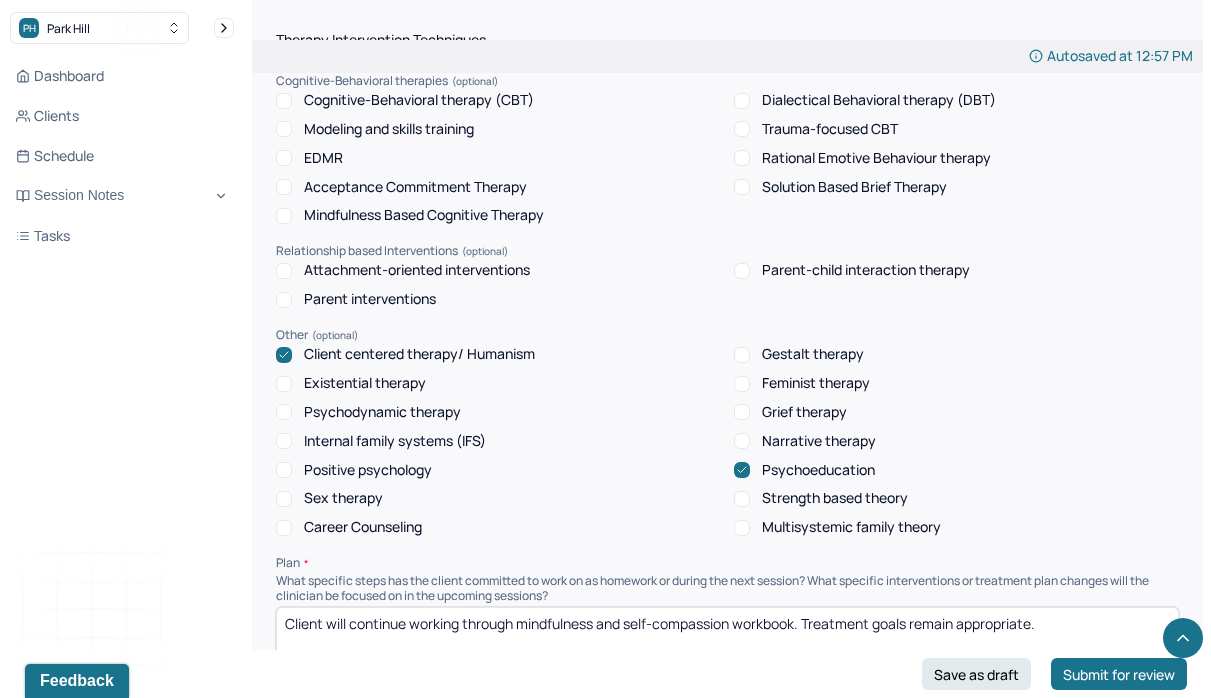 click on "Client centered therapy/ Humanism" at bounding box center [419, 354] 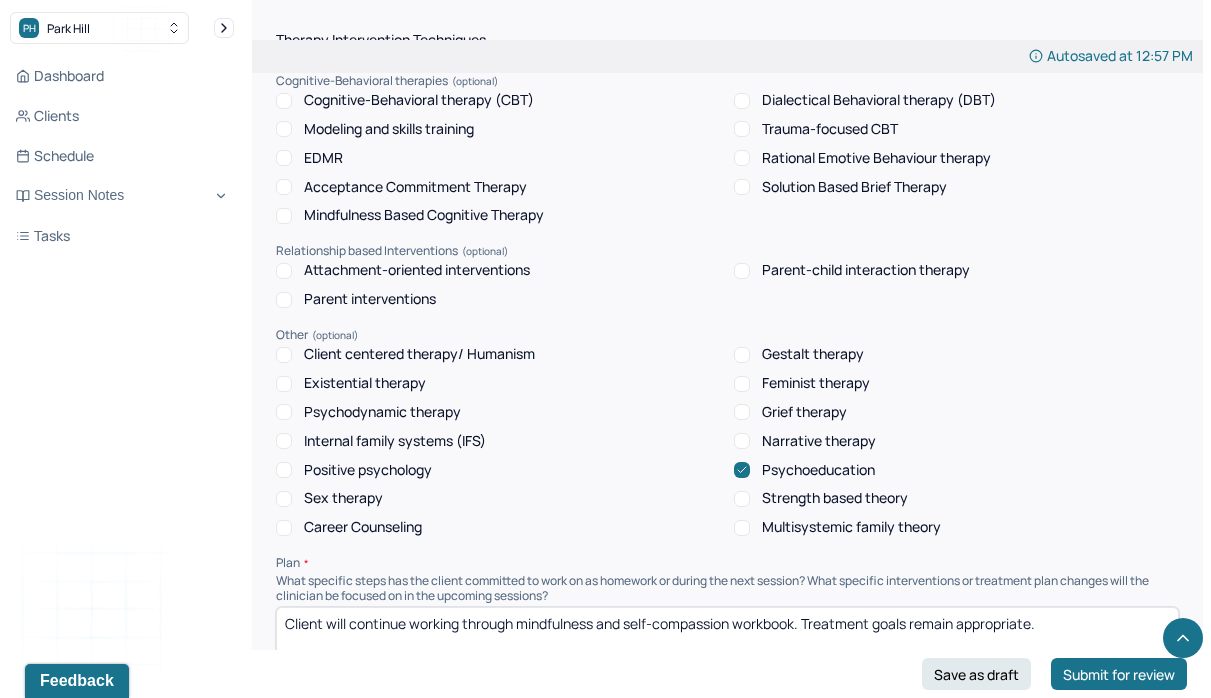 click on "Psychoeducation" at bounding box center (818, 470) 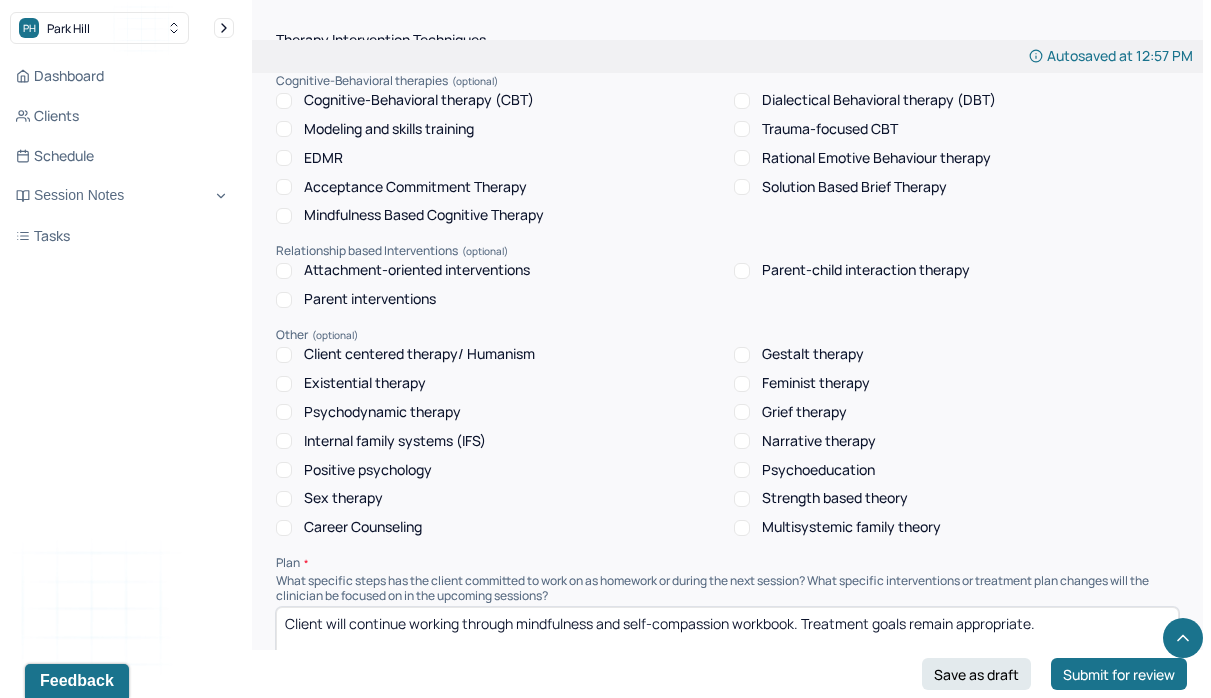 scroll, scrollTop: 2087, scrollLeft: 0, axis: vertical 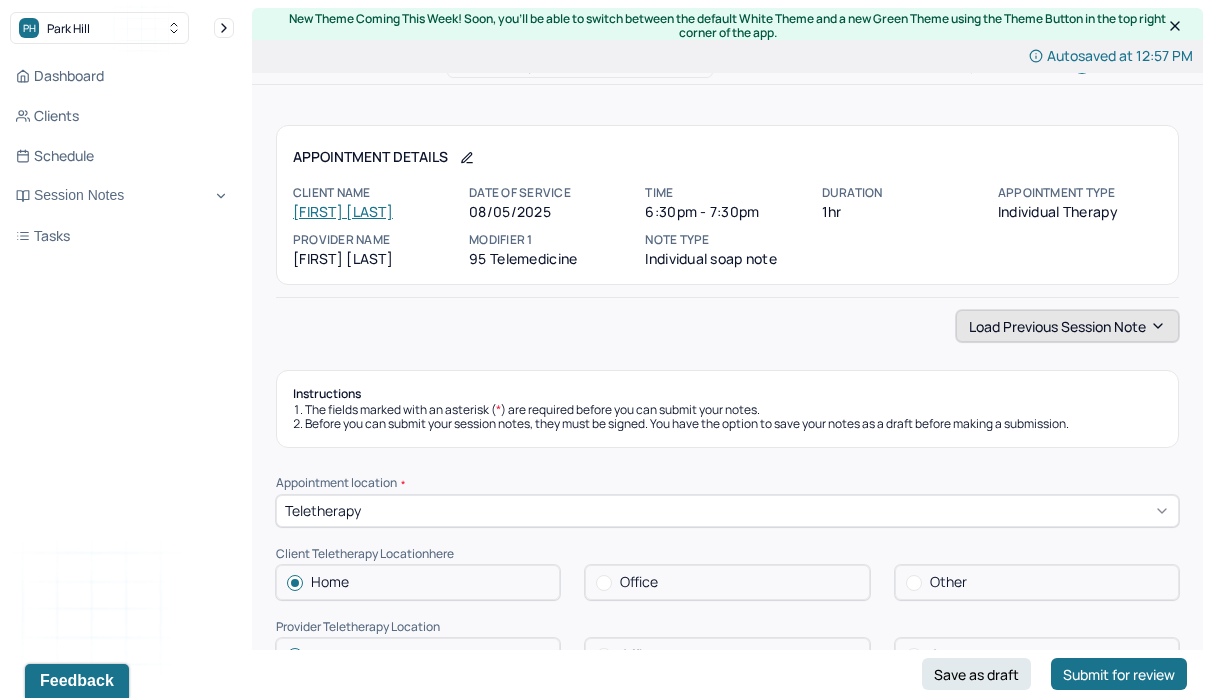 type 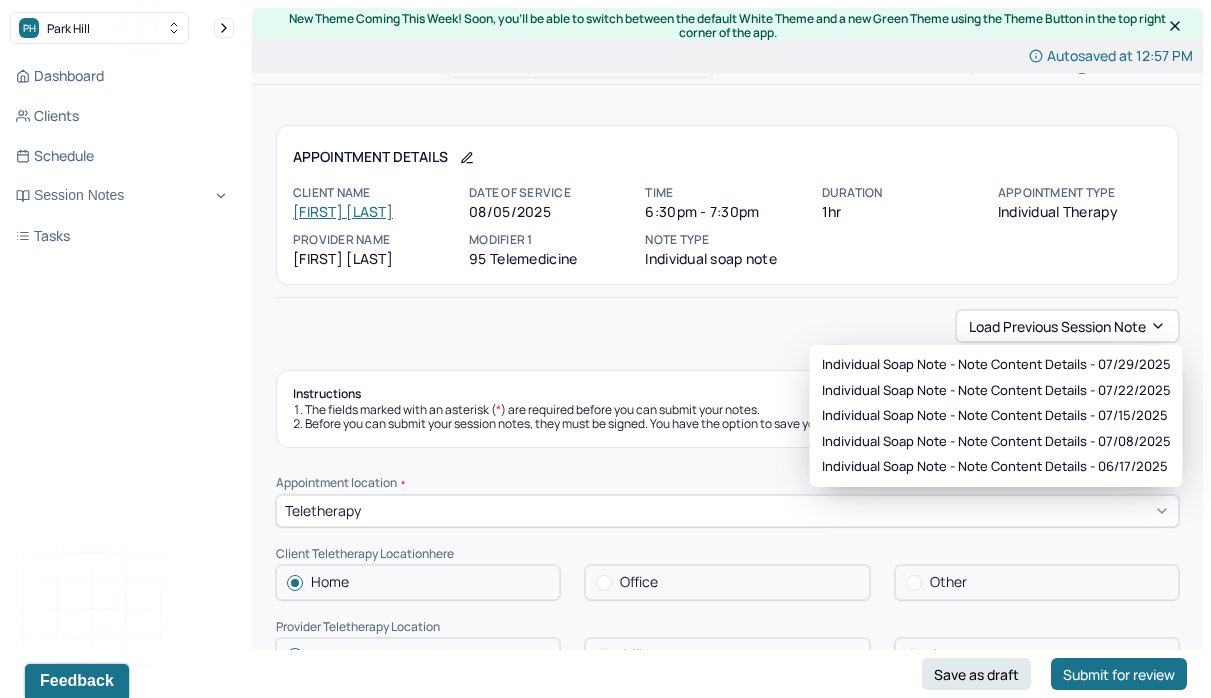 click on "Load previous session note Instructions The fields marked with an asterisk ( * ) are required before you can submit your notes. Before you can submit your session notes, they must be signed. You have the option to save your notes as a draft before making a submission. Appointment location * Teletherapy Client Teletherapy Location here Home Office Other Provider Teletherapy Location Home Office Other Consent was received for the teletherapy session The teletherapy session was conducted via video Primary diagnosis * F41.1 GENERALIZED ANXIETY DISORDER Secondary diagnosis (optional) F34.1 PERSISTENT DEPRESSIVE DISORDER (DYSTHYMIA) Tertiary diagnosis (optional) Tertiary diagnosis Emotional / Behavioural symptoms demonstrated * Causing * Maladaptive Functioning Intention for Session * Encourage personality growth and minimize maladaptive functioning Session Note Subjective Objective How did they present themselves? Was there nervous talking or lack of eye contact? Assessment Therapy Intervention Techniques EDMR * *" at bounding box center [727, 2030] 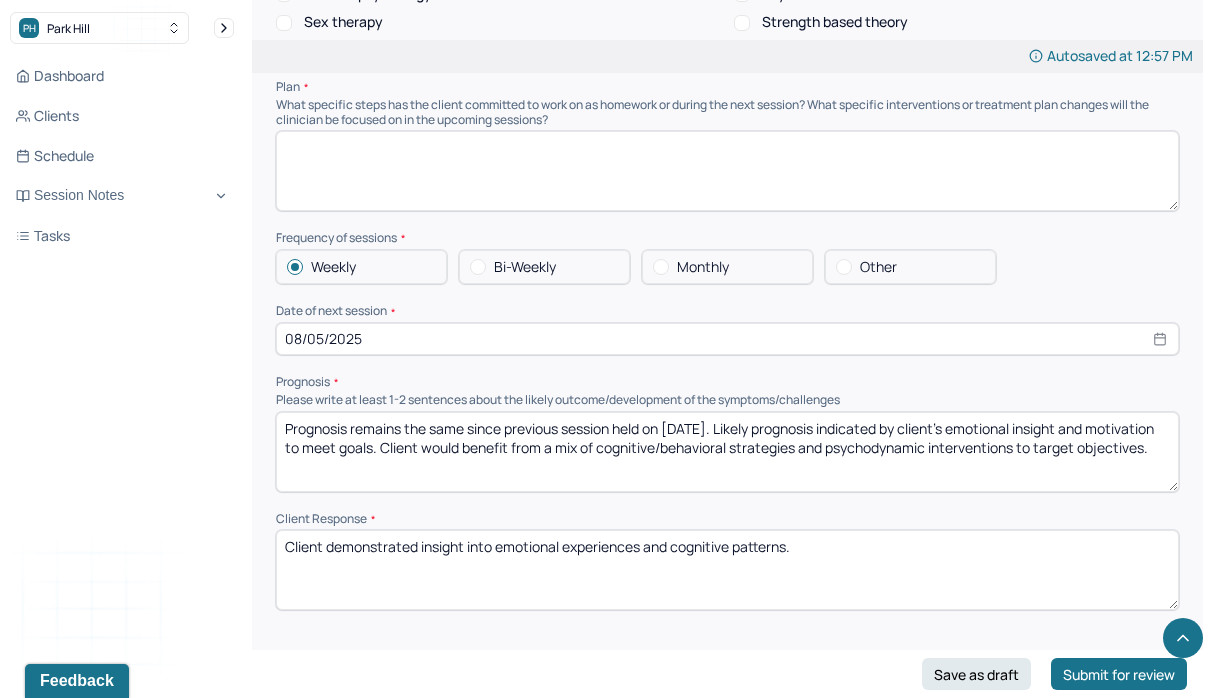 scroll, scrollTop: 2232, scrollLeft: 0, axis: vertical 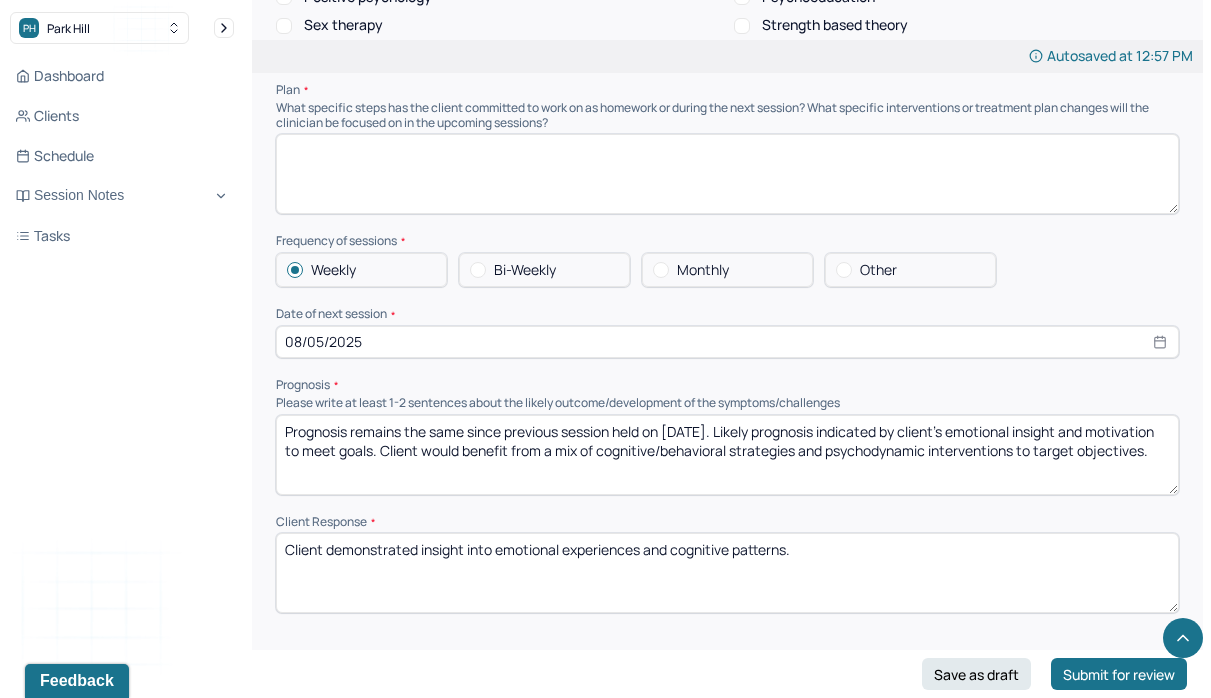 click on "Prognosis remains the same since previous session held on [DATE]. Likely prognosis indicated by client's emotional insight and motivation to meet goals. Client would benefit from a mix of cognitive/behavioral strategies and psychodynamic interventions to target objectives." at bounding box center [727, 455] 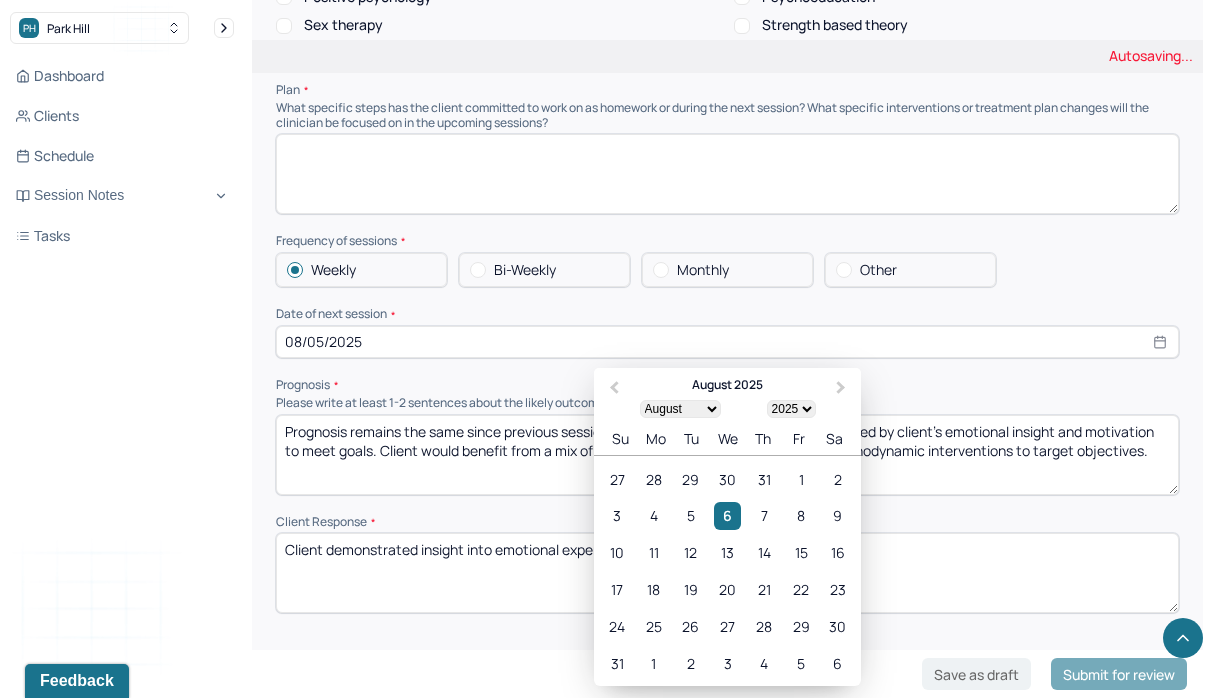 click on "08/05/2025" at bounding box center (727, 342) 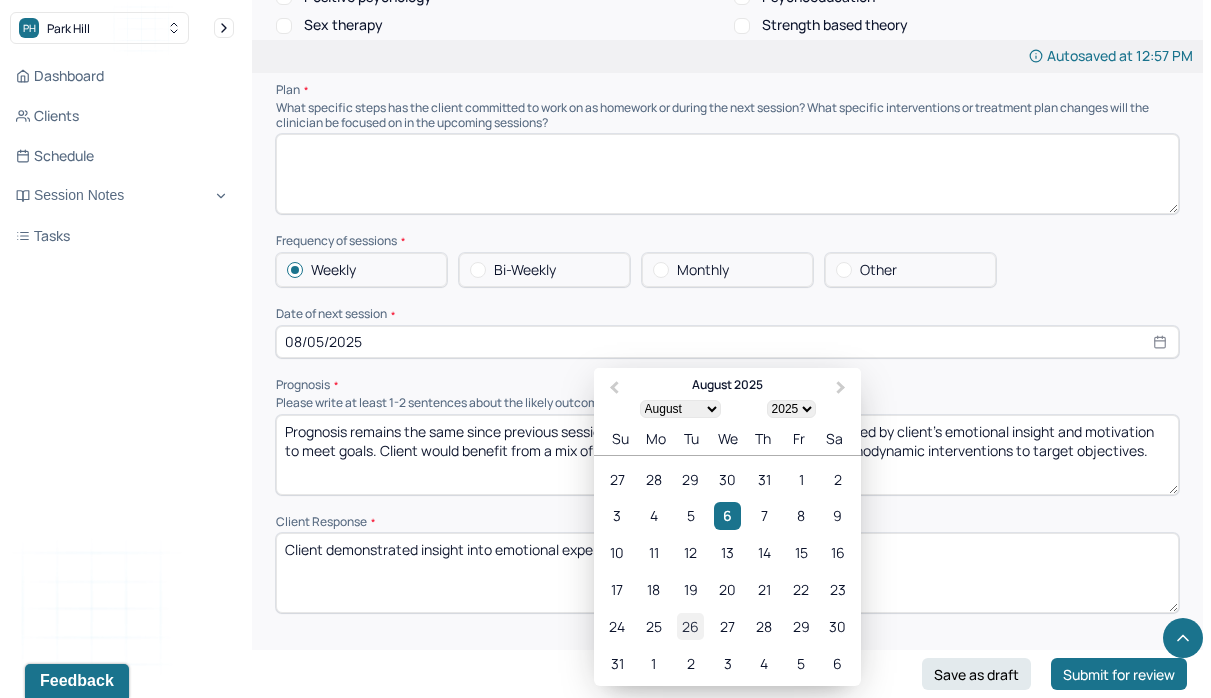 click on "26" at bounding box center (690, 626) 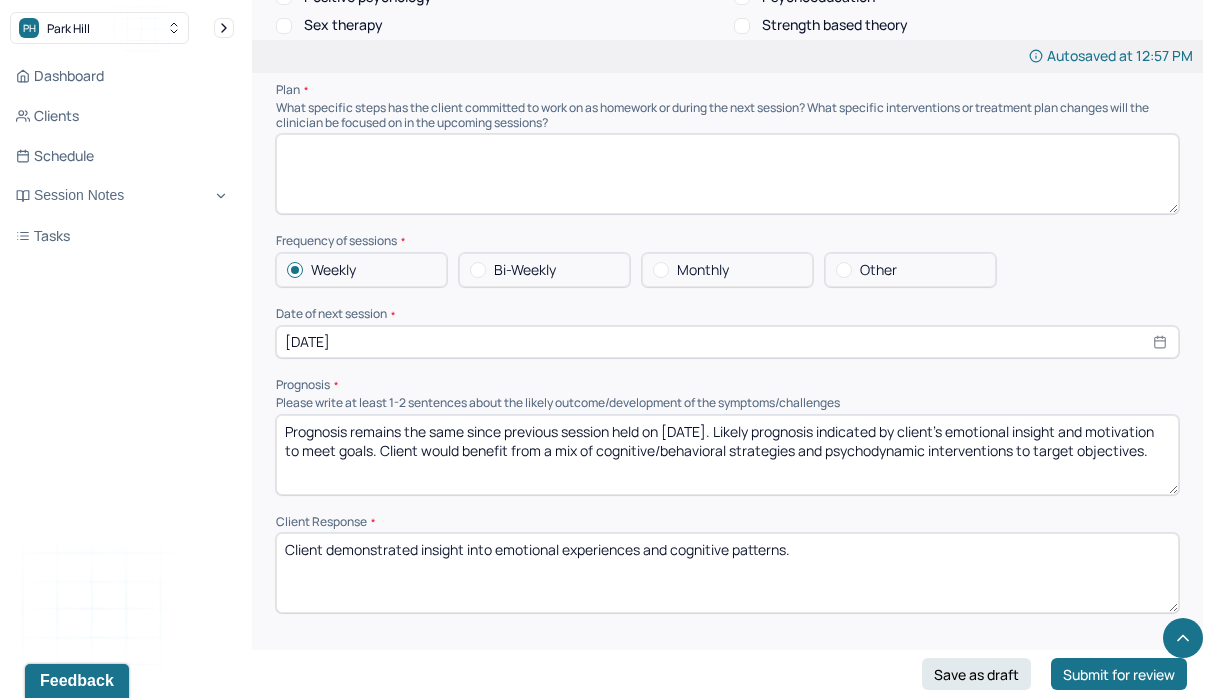 click on "Client demonstrated insight into emotional experiences and cognitive patterns." at bounding box center [727, 573] 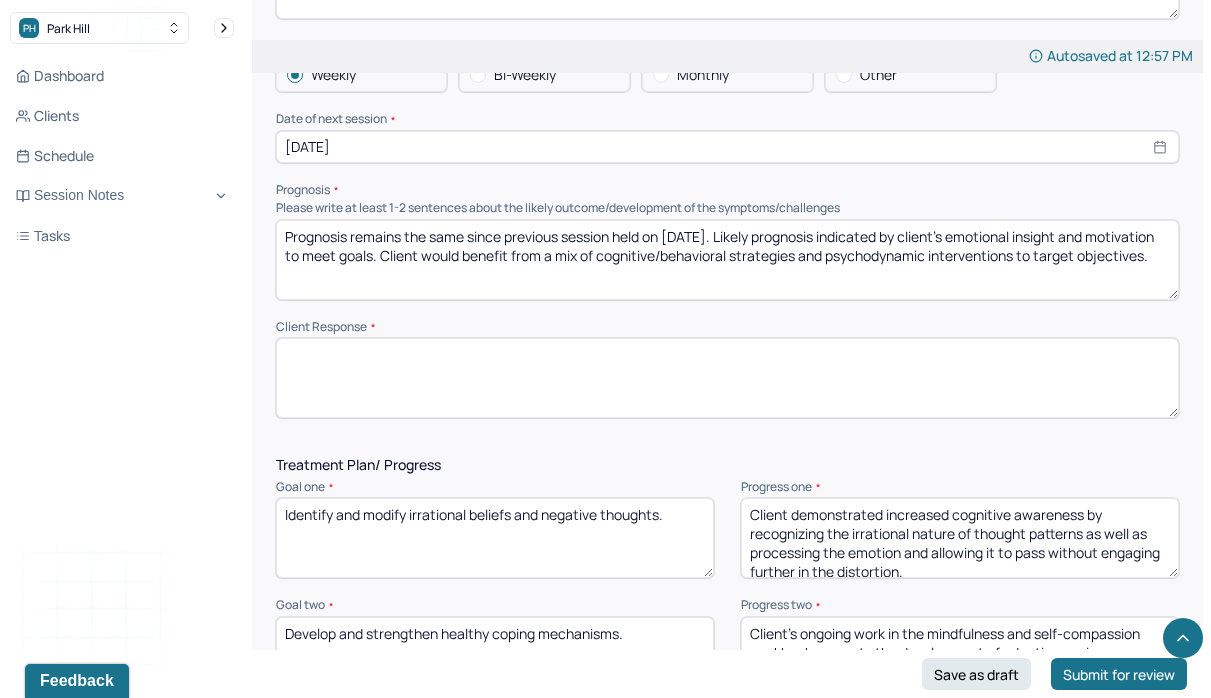 scroll, scrollTop: 2428, scrollLeft: 0, axis: vertical 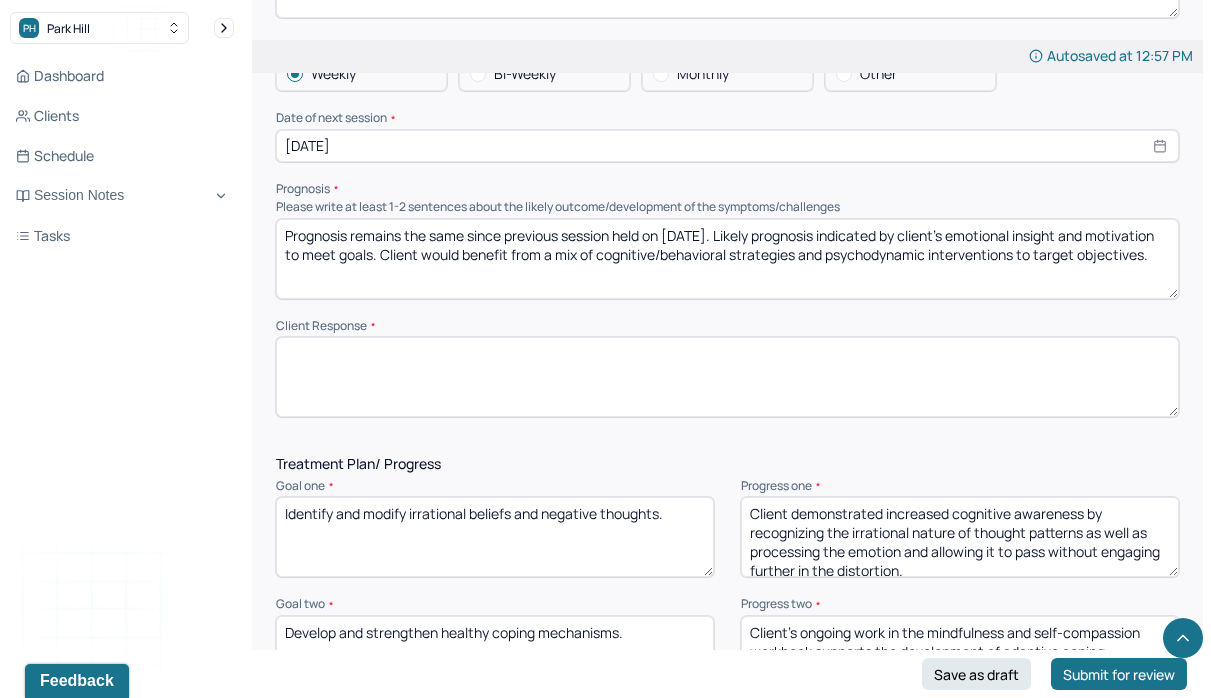 type 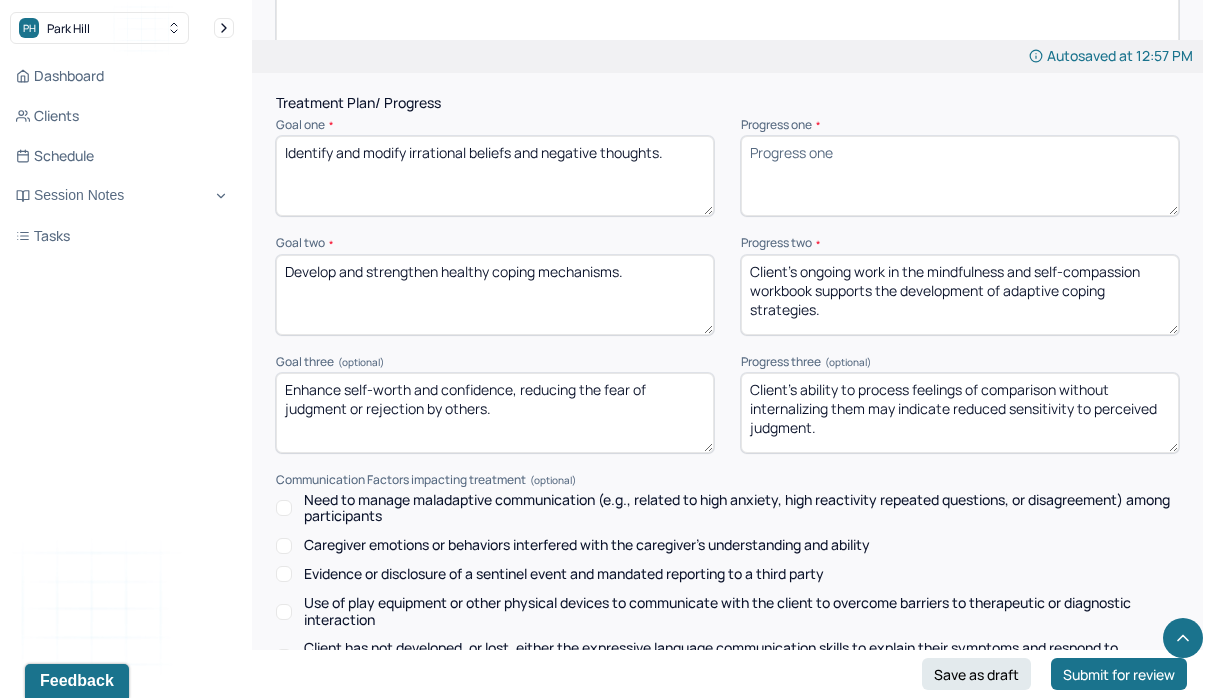 scroll, scrollTop: 2790, scrollLeft: 0, axis: vertical 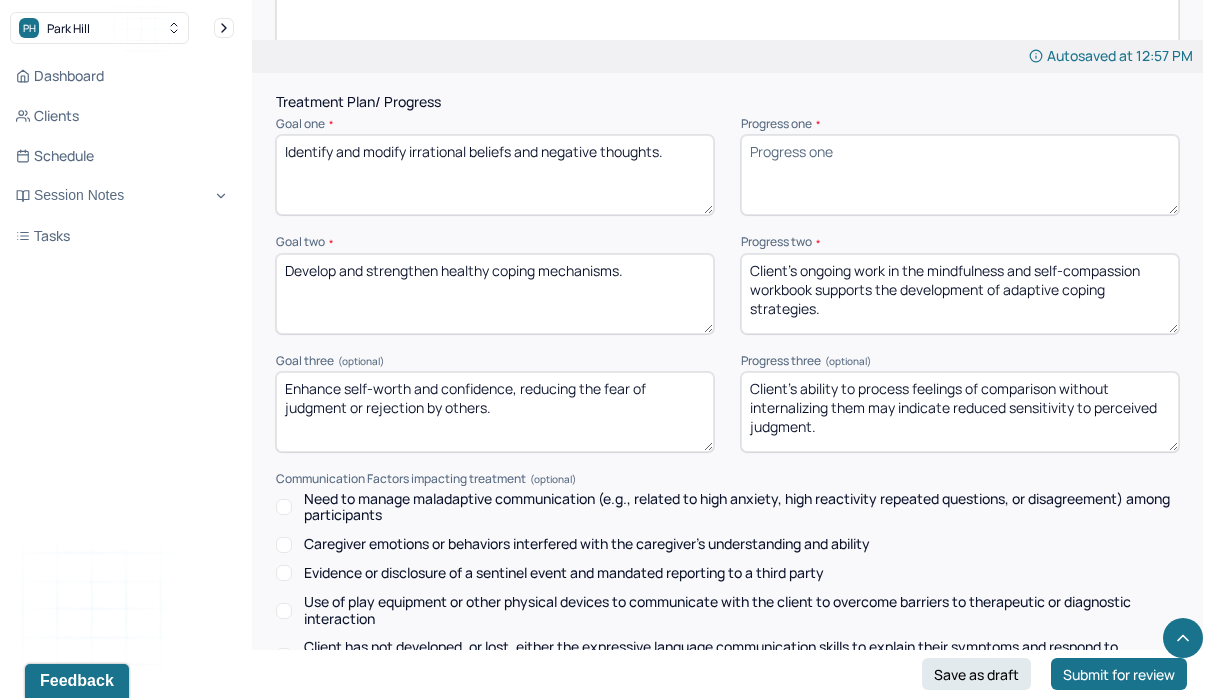 type 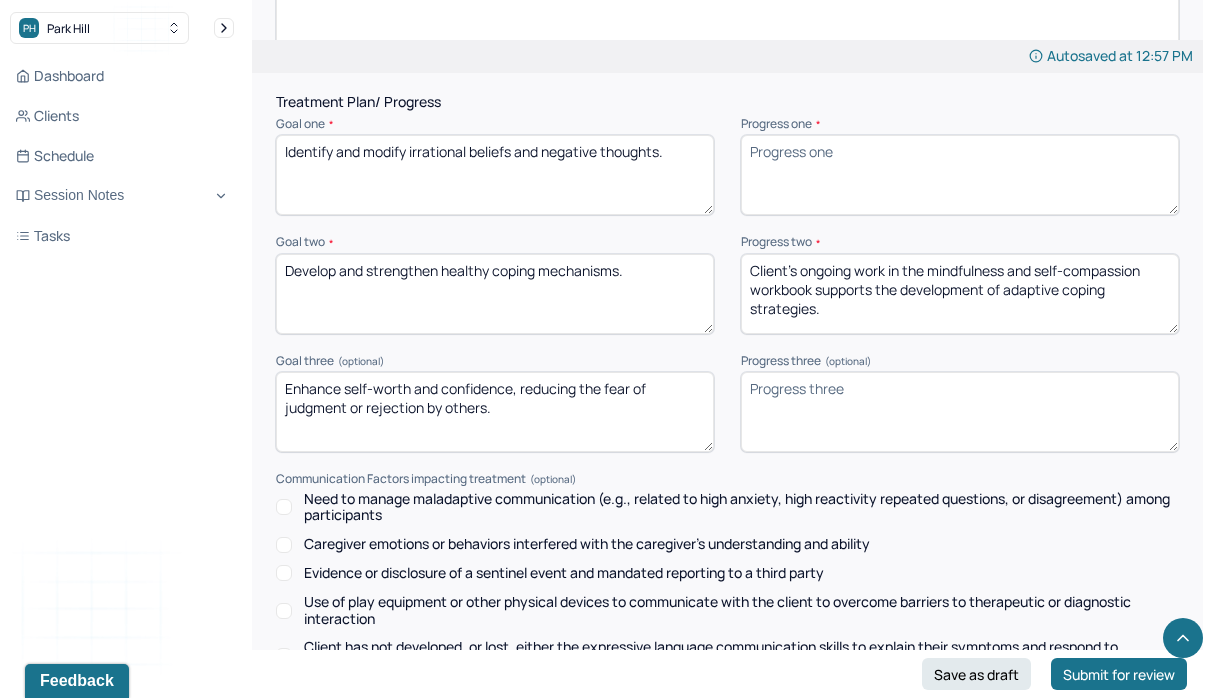 type 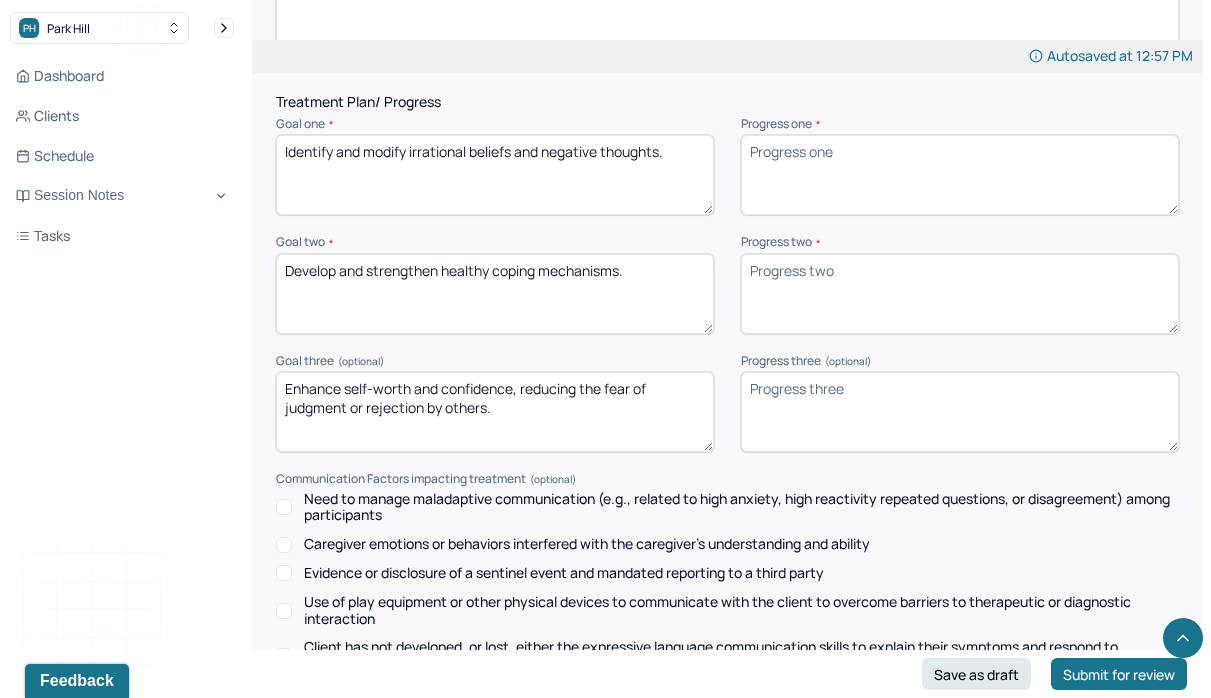 type 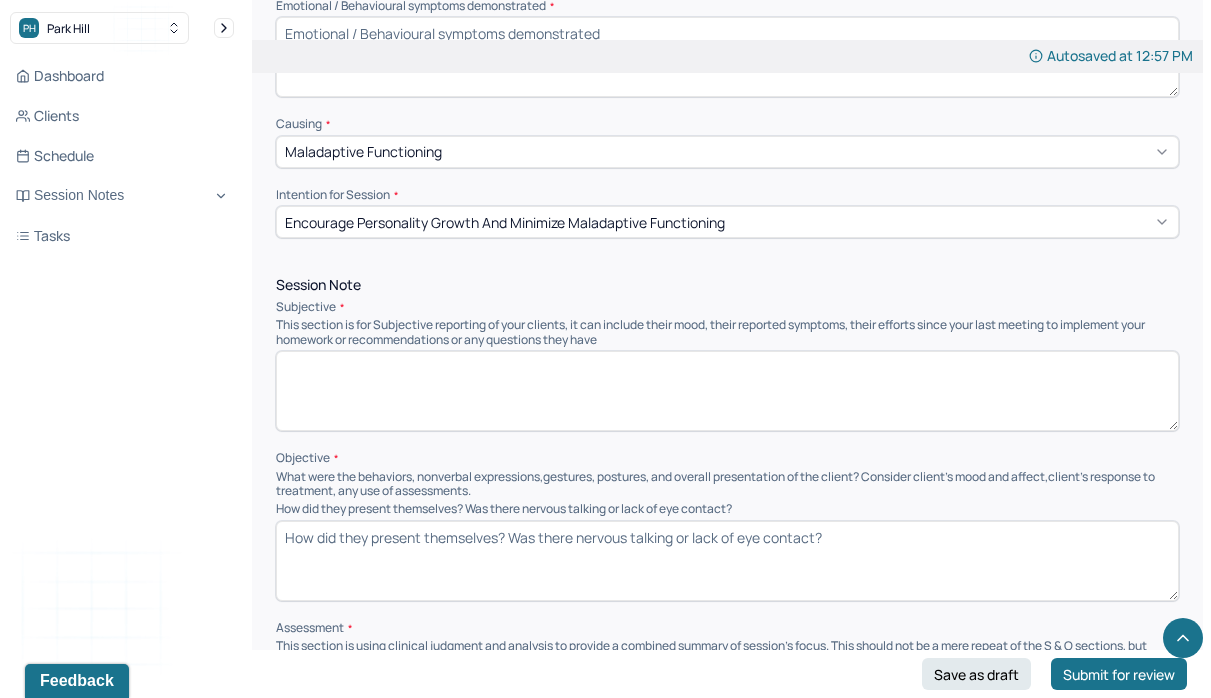 scroll, scrollTop: 987, scrollLeft: 0, axis: vertical 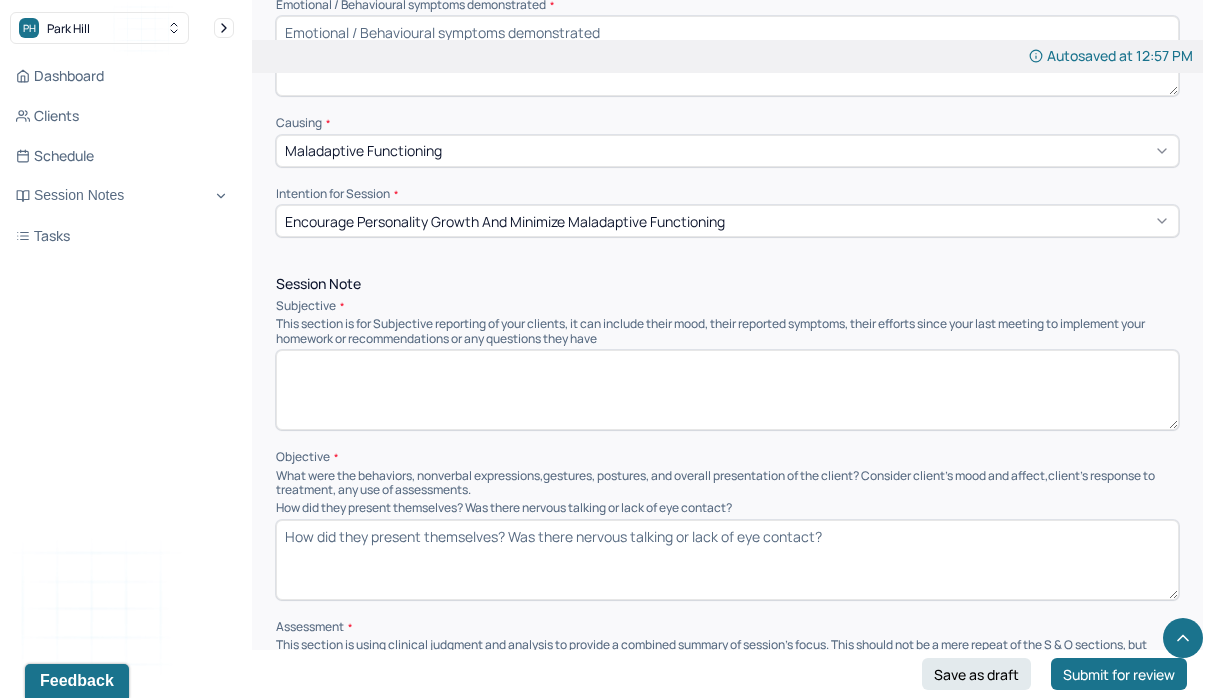 click at bounding box center (727, 390) 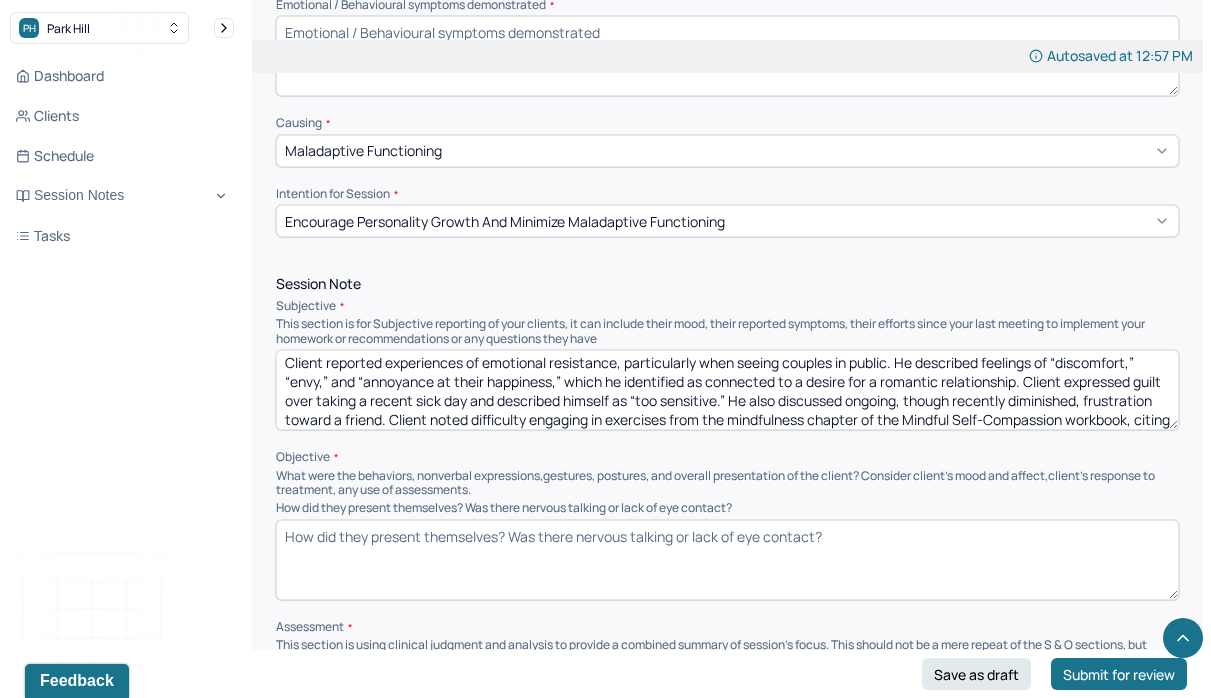 scroll, scrollTop: 0, scrollLeft: 0, axis: both 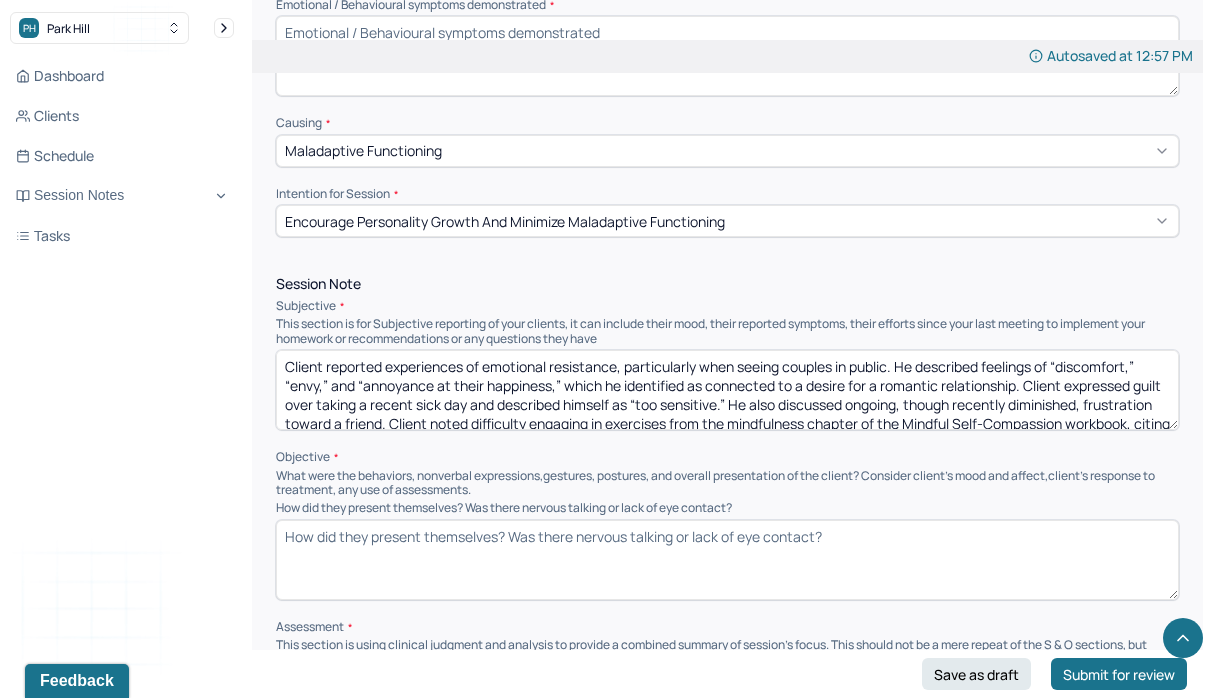 type on "Client reported experiences of emotional resistance, particularly when seeing couples in public. He described feelings of “discomfort,” “envy,” and “annoyance at their happiness,” which he identified as connected to a desire for a romantic relationship. Client expressed guilt over taking a recent sick day and described himself as “too sensitive.” He also discussed ongoing, though recently diminished, frustration toward a friend. Client noted difficulty engaging in exercises from the mindfulness chapter of the Mindful Self-Compassion workbook, citing preoccupation with other thoughts." 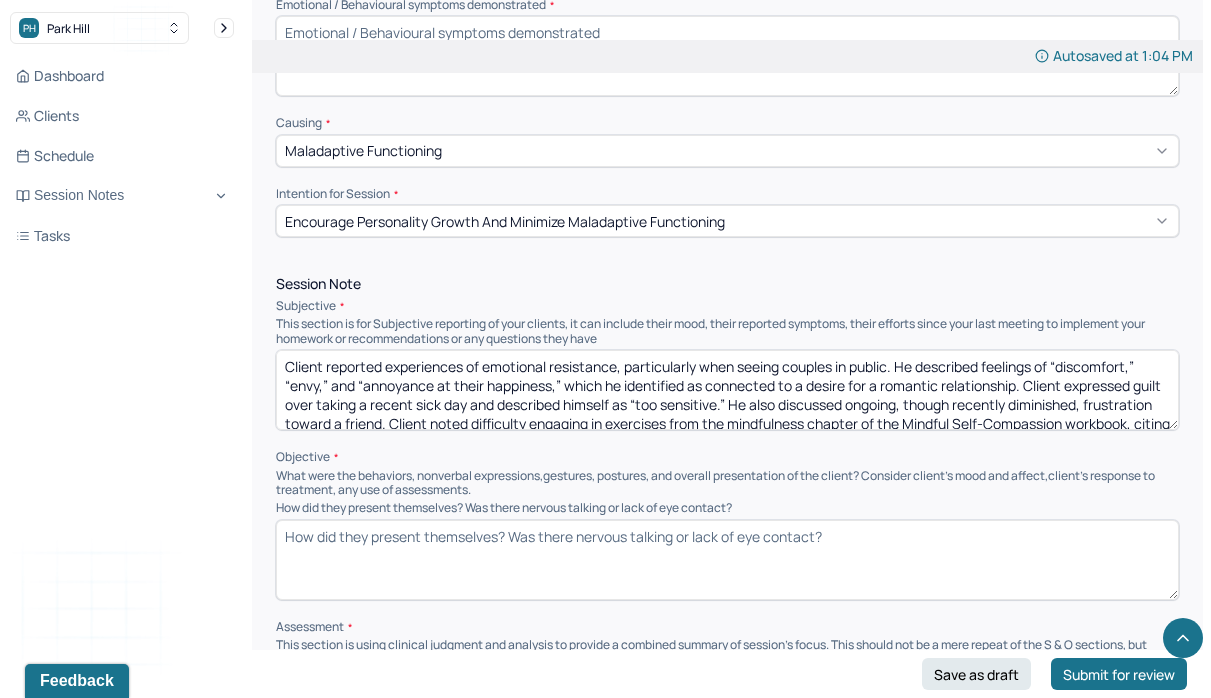click on "How did they present themselves? Was there nervous talking or lack of eye contact?" at bounding box center [727, 560] 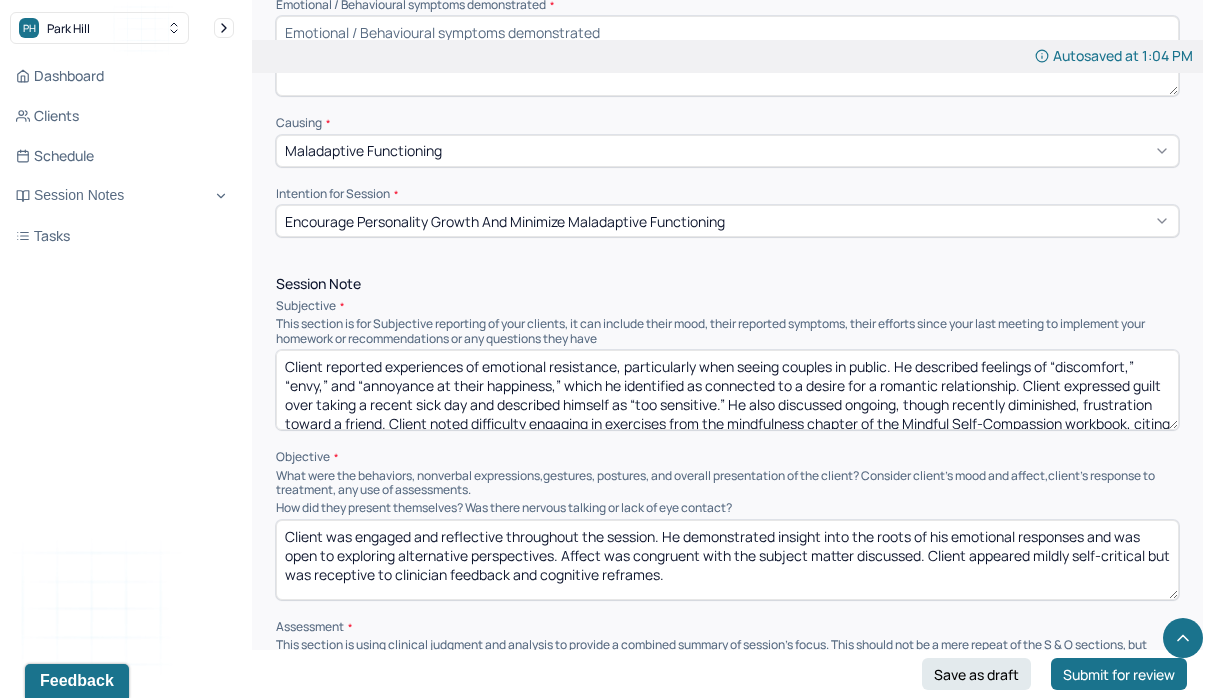 type on "Client was engaged and reflective throughout the session. He demonstrated insight into the roots of his emotional responses and was open to exploring alternative perspectives. Affect was congruent with the subject matter discussed. Client appeared mildly self-critical but was receptive to clinician feedback and cognitive reframes." 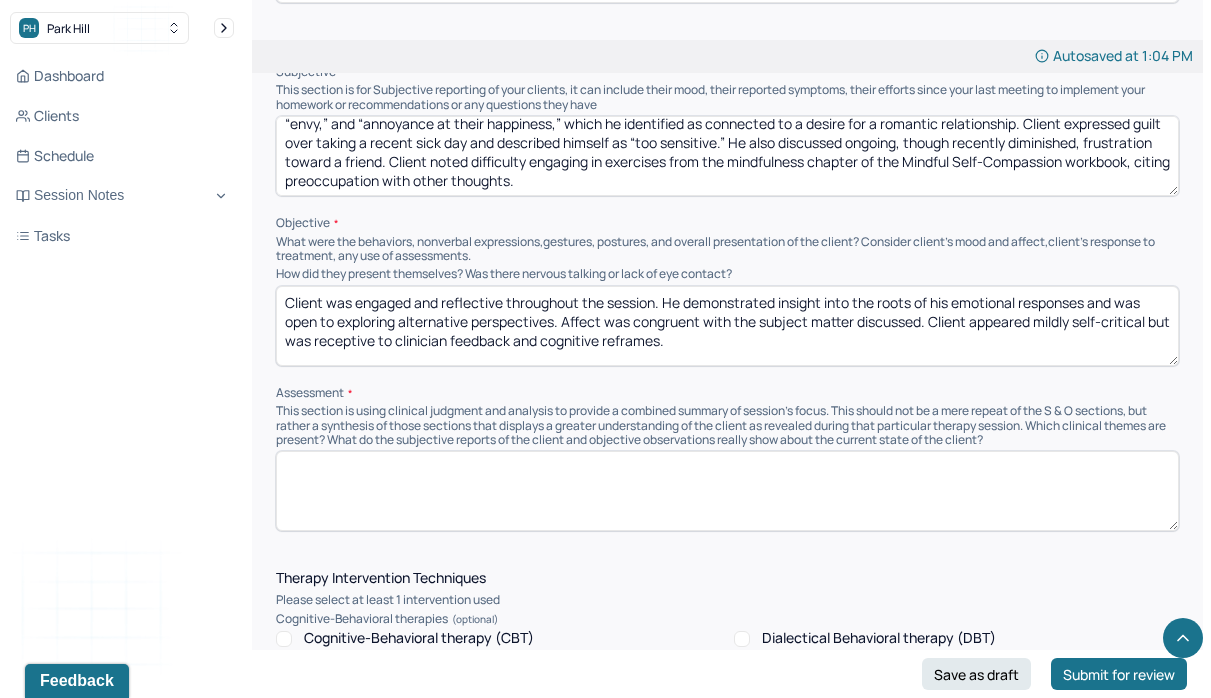 scroll, scrollTop: 1222, scrollLeft: 0, axis: vertical 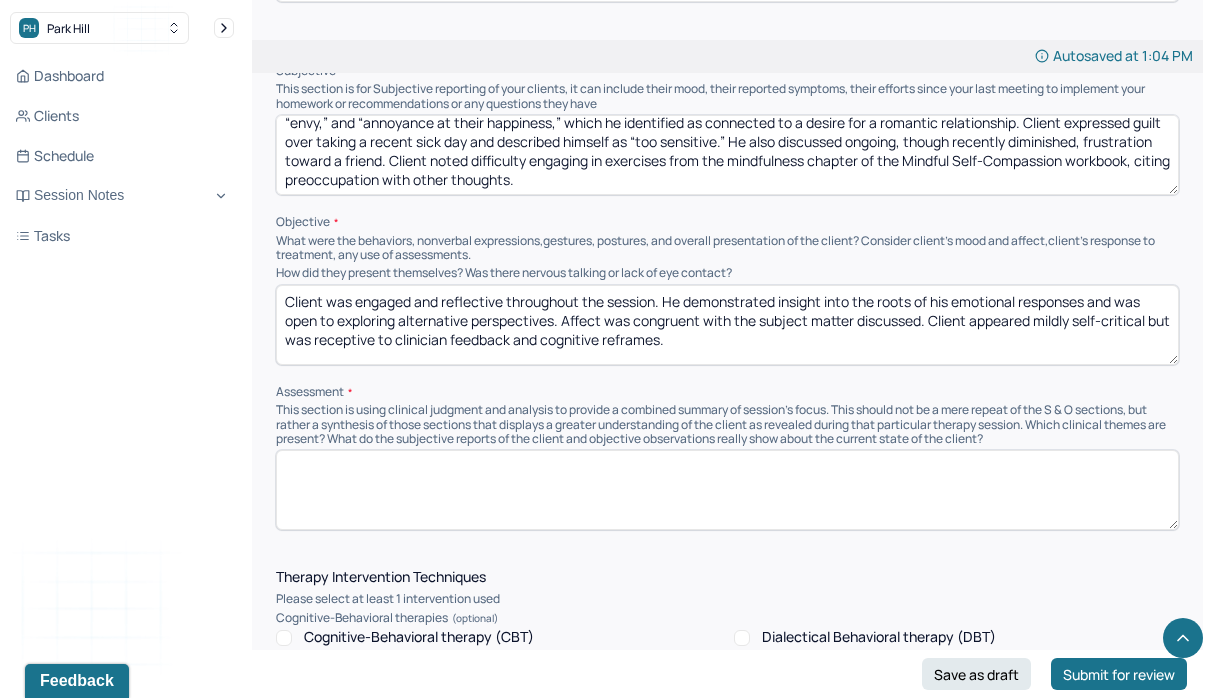 click at bounding box center (727, 490) 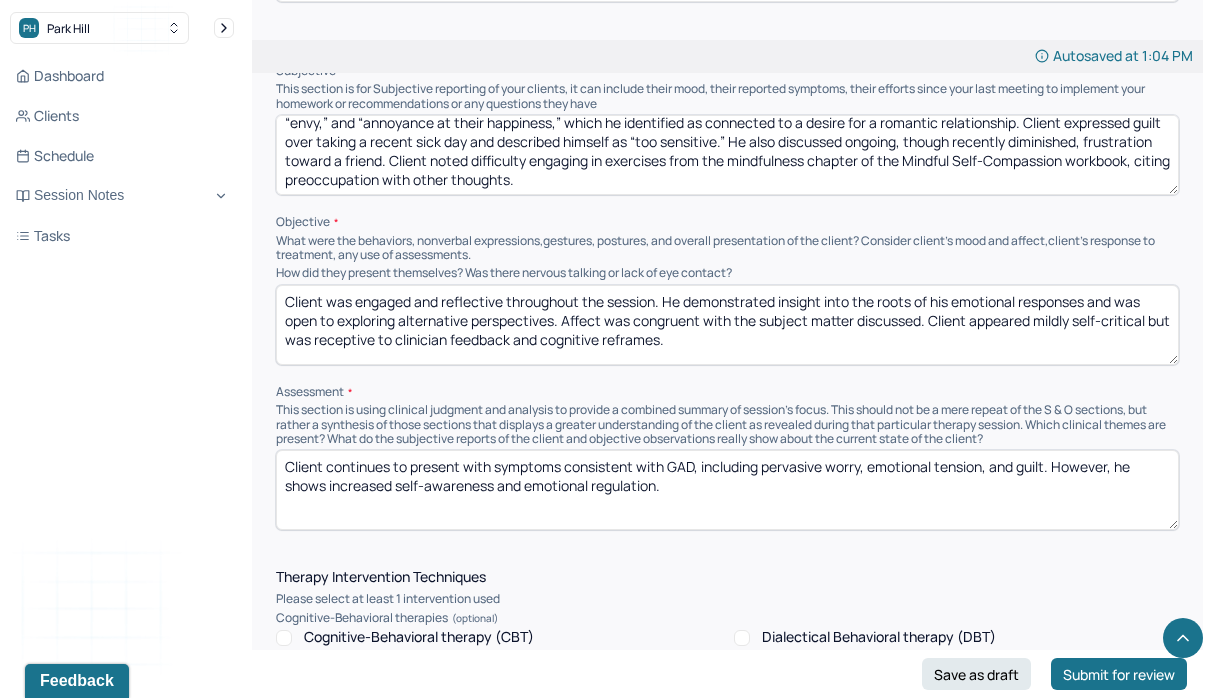drag, startPoint x: 696, startPoint y: 457, endPoint x: 669, endPoint y: 455, distance: 27.073973 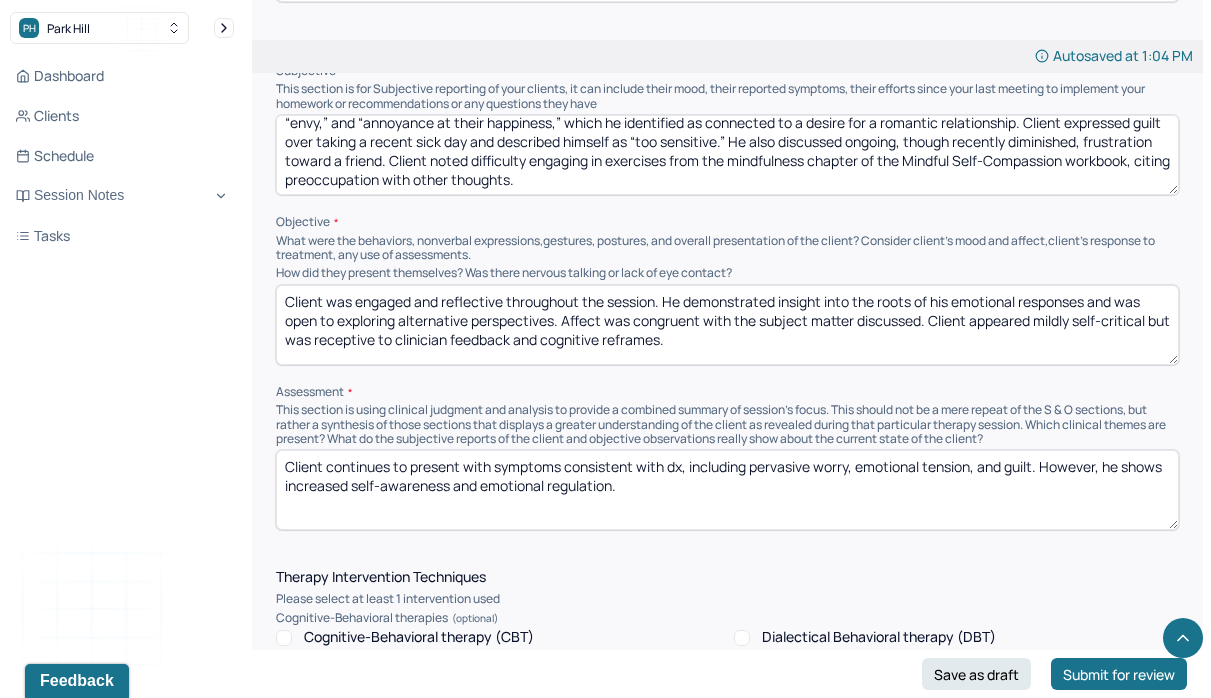 click on "Client continues to present with symptoms consistent with dx, including pervasive worry, emotional tension, and guilt. However, he shows increased self-awareness and emotional regulation." at bounding box center (727, 490) 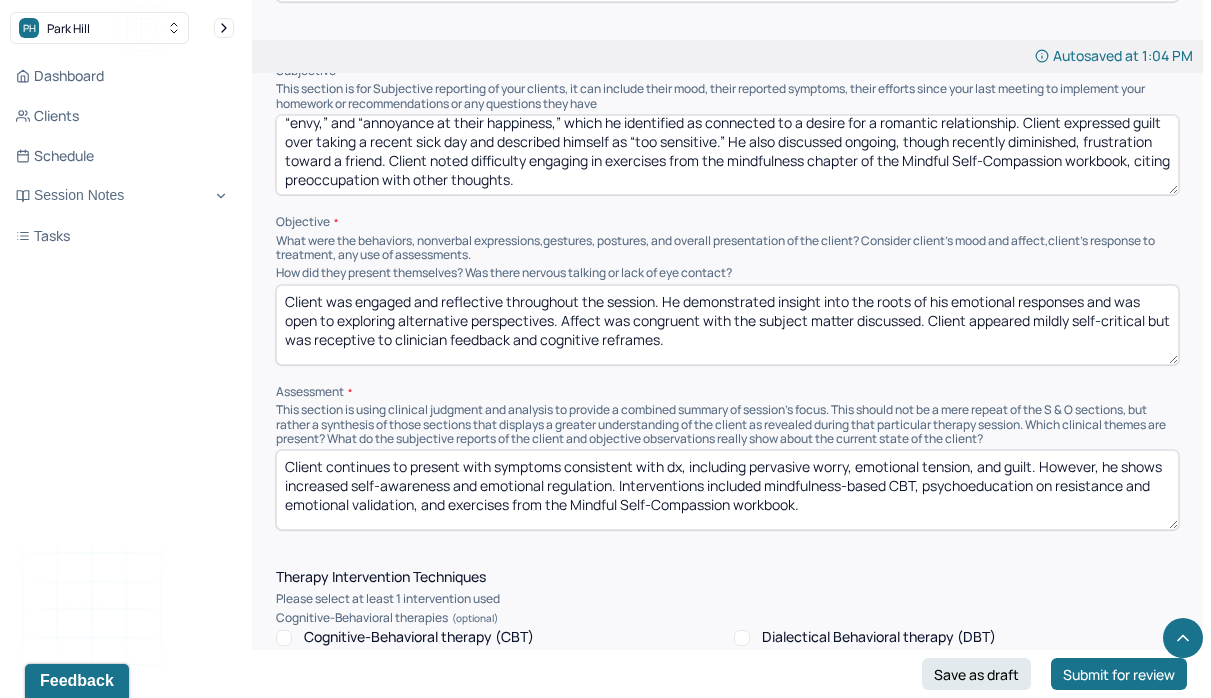 type on "Client continues to present with symptoms consistent with dx, including pervasive worry, emotional tension, and guilt. However, he shows increased self-awareness and emotional regulation. Interventions included mindfulness-based CBT, psychoeducation on resistance and emotional validation, and exercises from the Mindful Self-Compassion workbook." 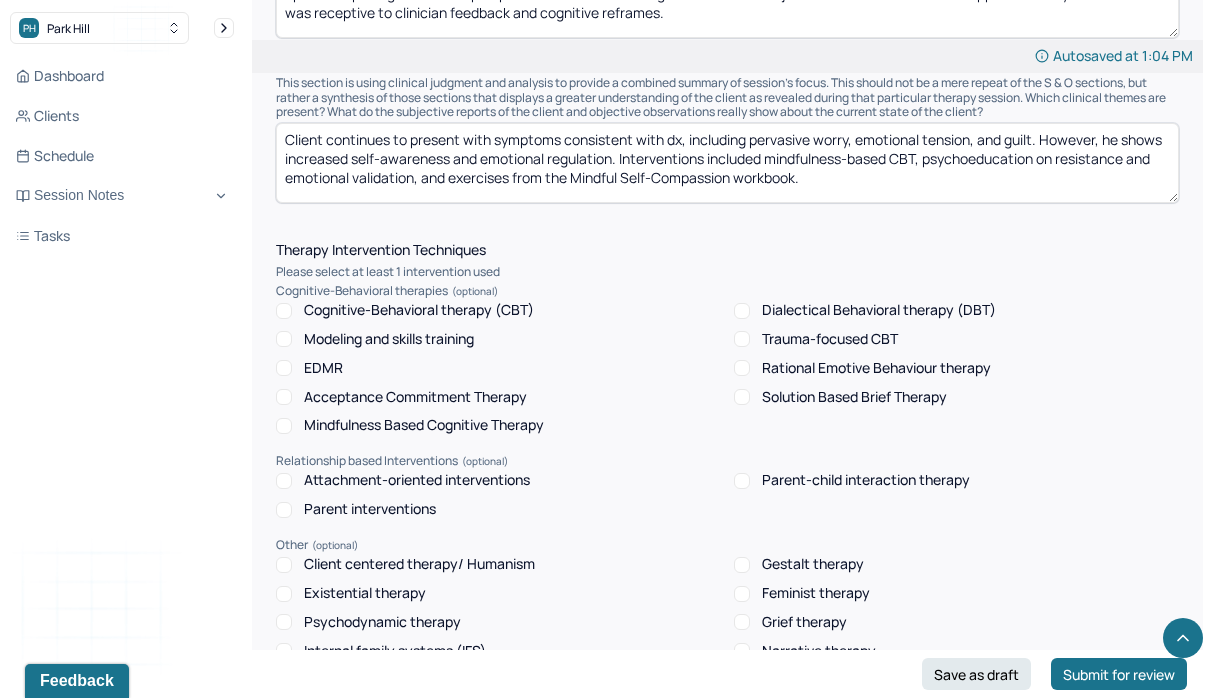 scroll, scrollTop: 1551, scrollLeft: 0, axis: vertical 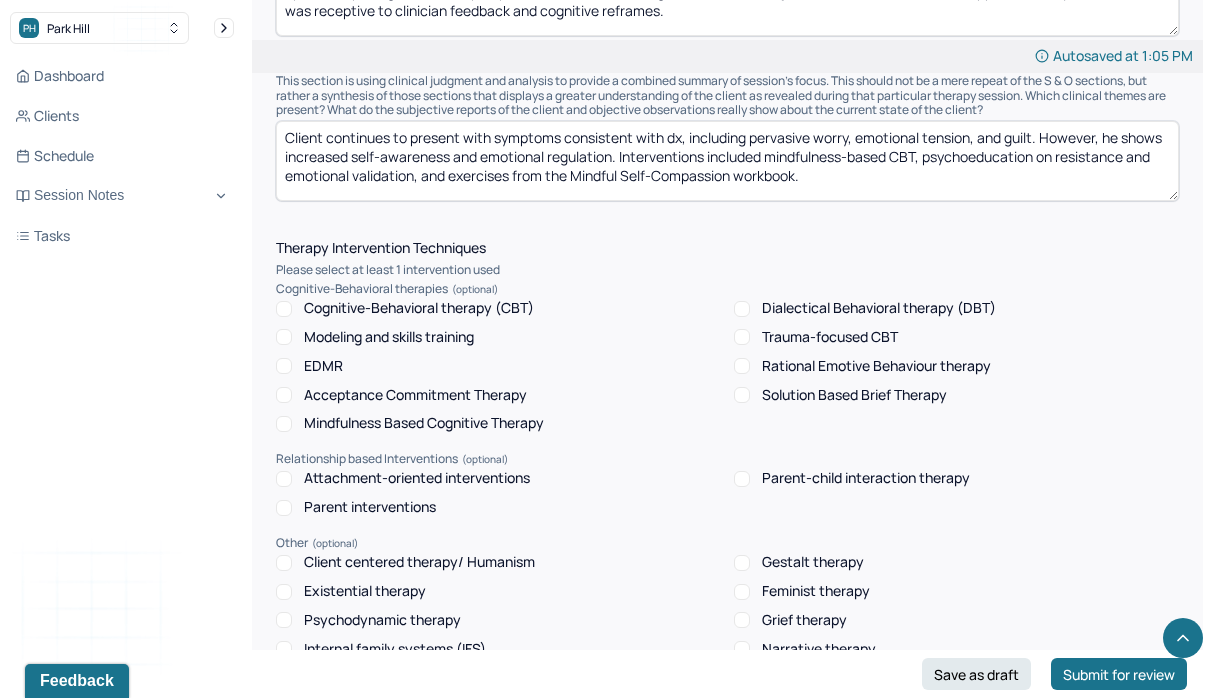 click on "Cognitive-Behavioral therapy (CBT)" at bounding box center (419, 308) 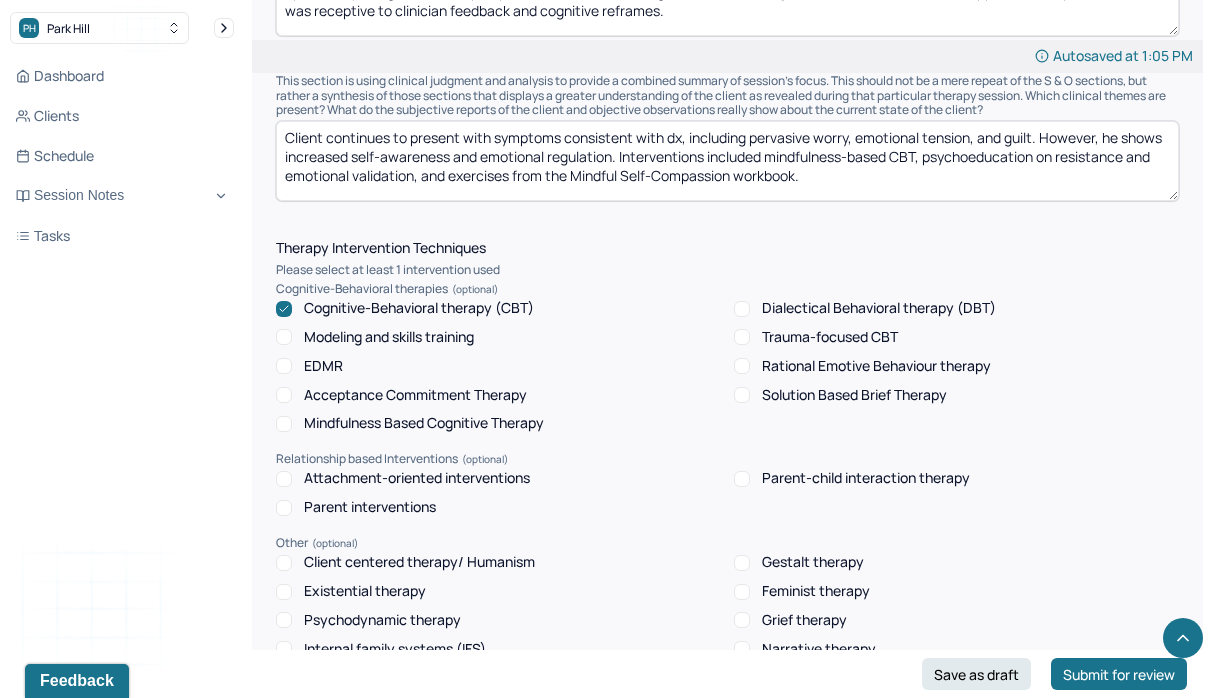 click on "Therapy Intervention Techniques Please select at least 1 intervention used Cognitive-Behavioral therapies Cognitive-Behavioral therapy (CBT) Dialectical Behavioral therapy (DBT) Modeling and skills training Trauma-focused CBT EDMR Rational Emotive Behaviour therapy Acceptance Commitment Therapy Solution Based Brief Therapy Mindfulness Based Cognitive Therapy Relationship based Interventions Attachment-oriented interventions Parent-child interaction therapy Parent interventions Other Client centered therapy/ Humanism Gestalt therapy Existential therapy Feminist therapy Psychodynamic therapy Grief therapy Internal family systems (IFS) Narrative therapy Positive psychology Psychoeducation Sex therapy Strength based theory Career Counseling Multisystemic family theory Plan What specific steps has the client committed to work on as homework or during the next session? What specific interventions or treatment plan changes will the clinician be focused on in the upcoming sessions? Frequency of sessions Weekly Other" at bounding box center (727, 767) 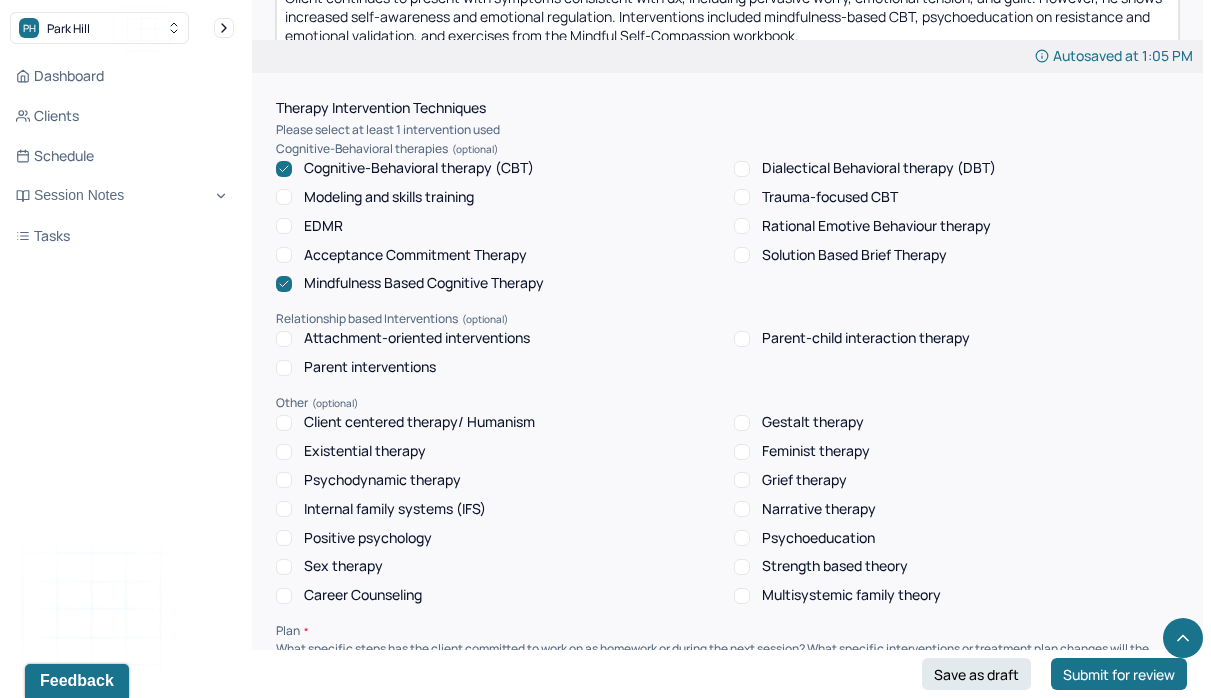 scroll, scrollTop: 1684, scrollLeft: 0, axis: vertical 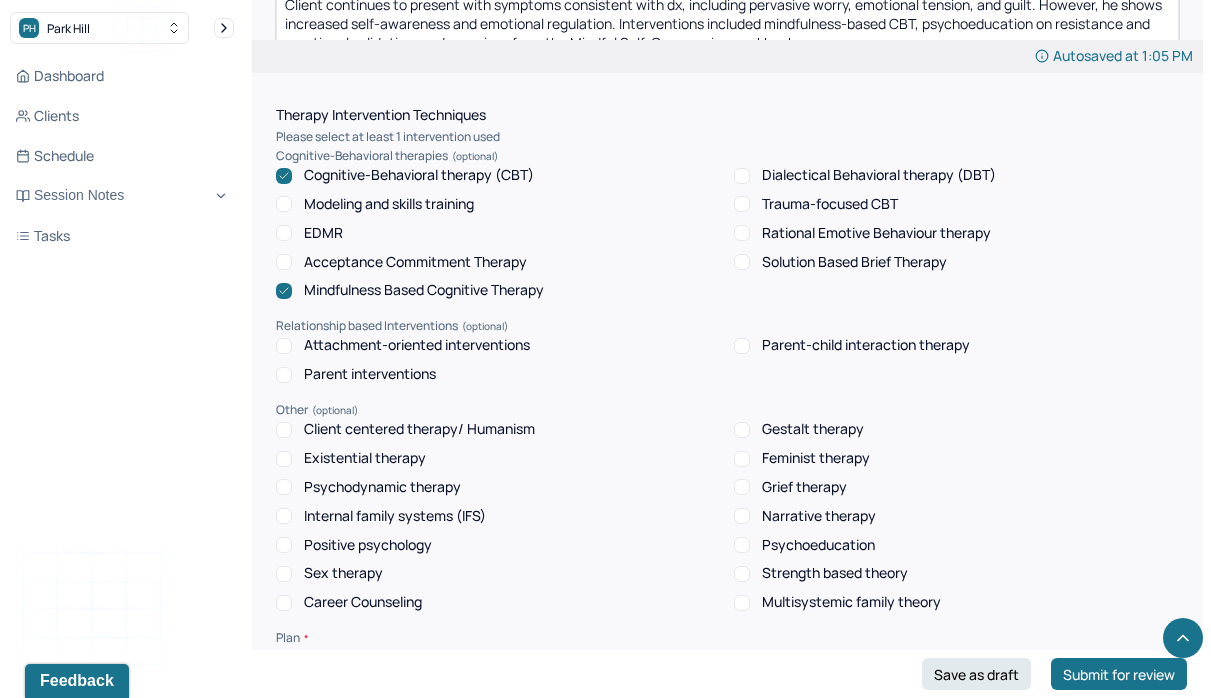 click on "Therapy Intervention Techniques Please select at least 1 intervention used Cognitive-Behavioral therapies Cognitive-Behavioral therapy (CBT) Dialectical Behavioral therapy (DBT) Modeling and skills training Trauma-focused CBT EDMR Rational Emotive Behaviour therapy Acceptance Commitment Therapy Solution Based Brief Therapy Mindfulness Based Cognitive Therapy Relationship based Interventions Attachment-oriented interventions Parent-child interaction therapy Parent interventions Other Client centered therapy/ Humanism Gestalt therapy Existential therapy Feminist therapy Psychodynamic therapy Grief therapy Internal family systems (IFS) Narrative therapy Positive psychology Psychoeducation Sex therapy Strength based theory Career Counseling Multisystemic family theory Plan What specific steps has the client committed to work on as homework or during the next session? What specific interventions or treatment plan changes will the clinician be focused on in the upcoming sessions? Frequency of sessions Weekly Other" at bounding box center (727, 634) 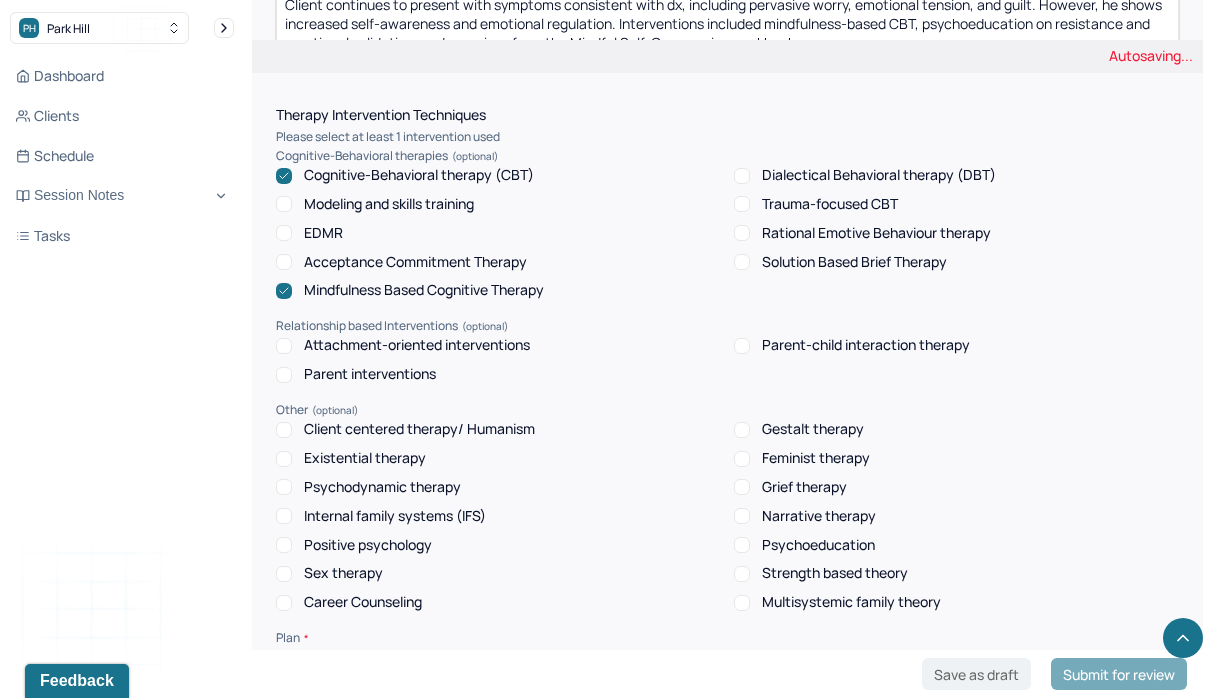 click on "Client centered therapy/ Humanism" at bounding box center (419, 429) 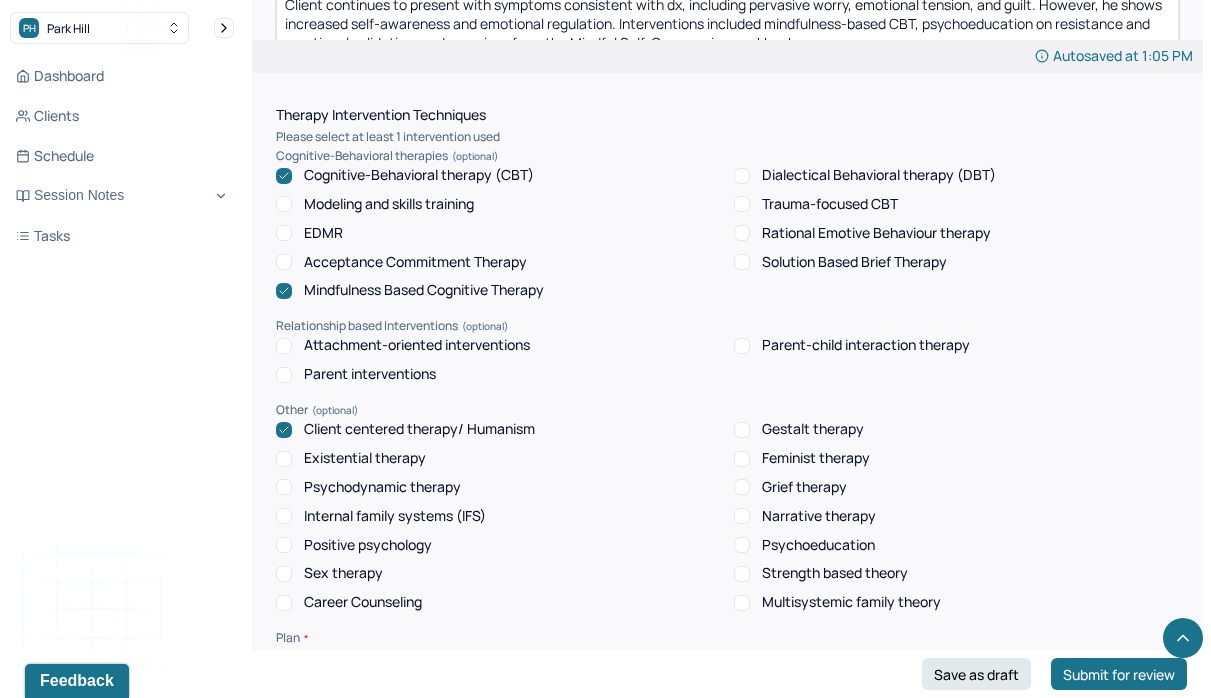 click on "Psychoeducation" at bounding box center [818, 545] 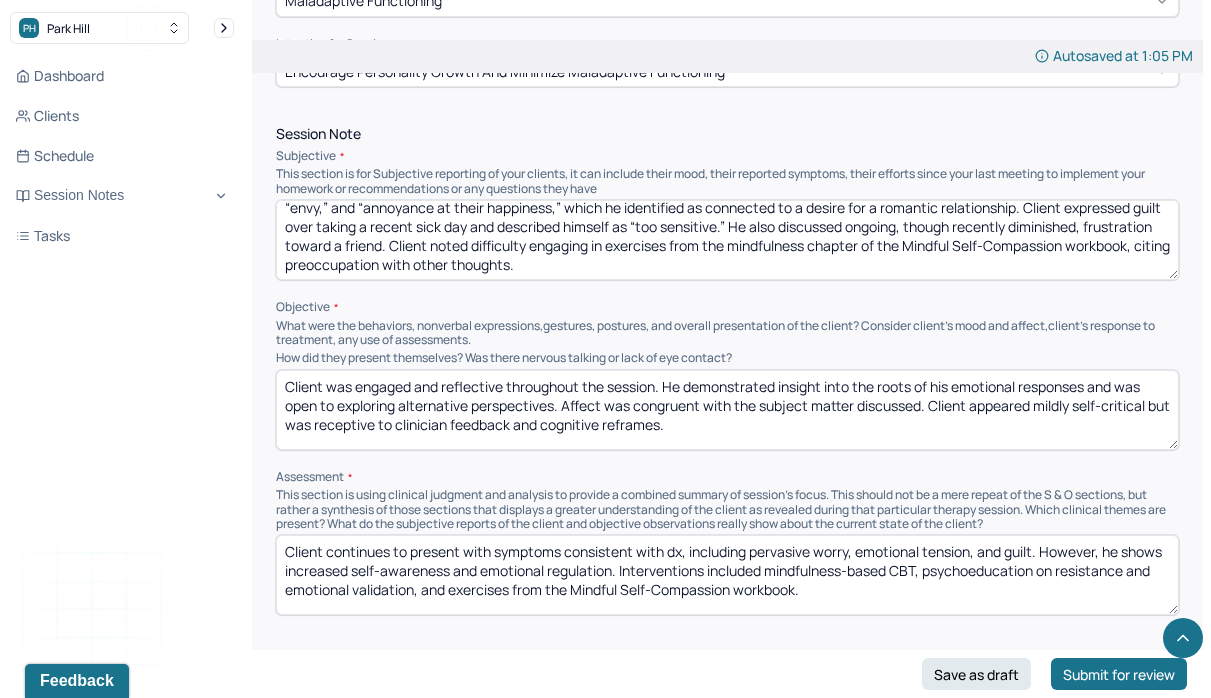 scroll, scrollTop: 1122, scrollLeft: 0, axis: vertical 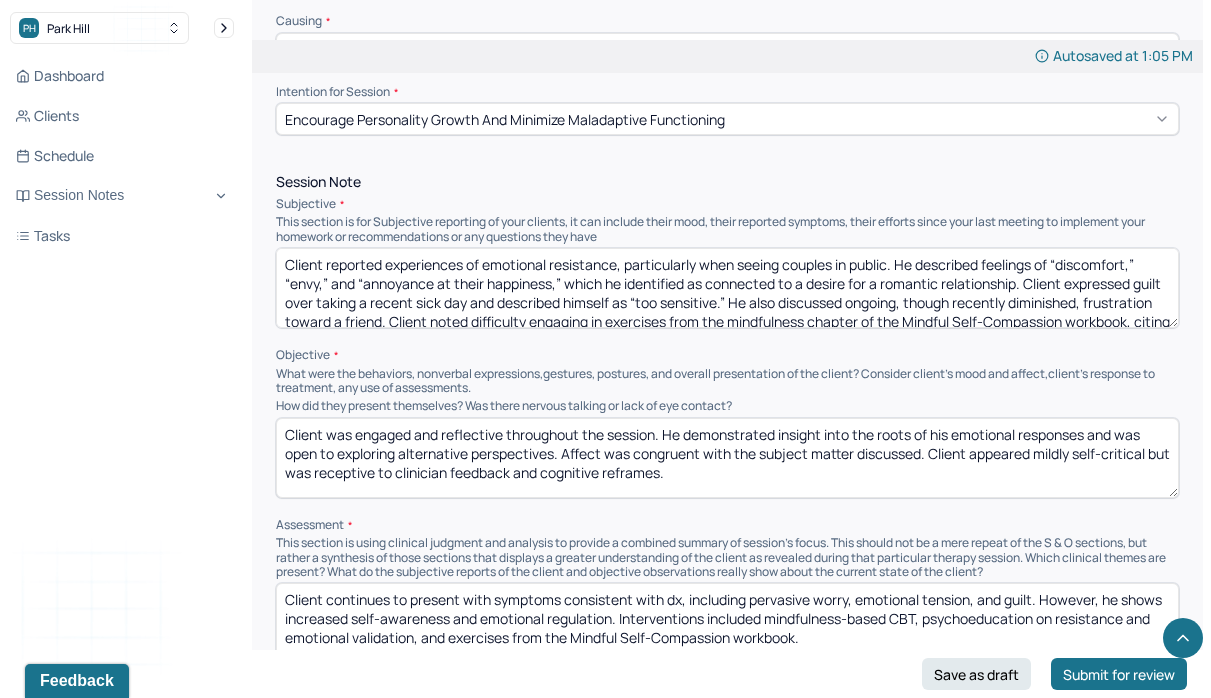 drag, startPoint x: 659, startPoint y: 428, endPoint x: 258, endPoint y: 414, distance: 401.24432 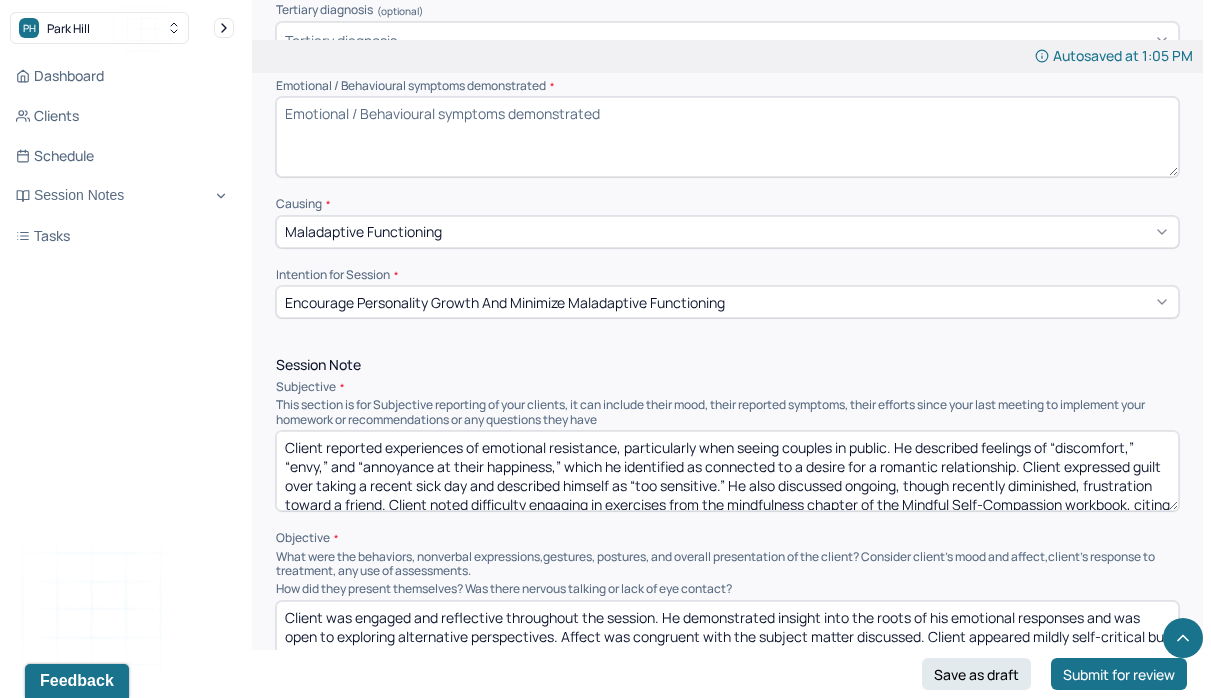 scroll, scrollTop: 904, scrollLeft: 0, axis: vertical 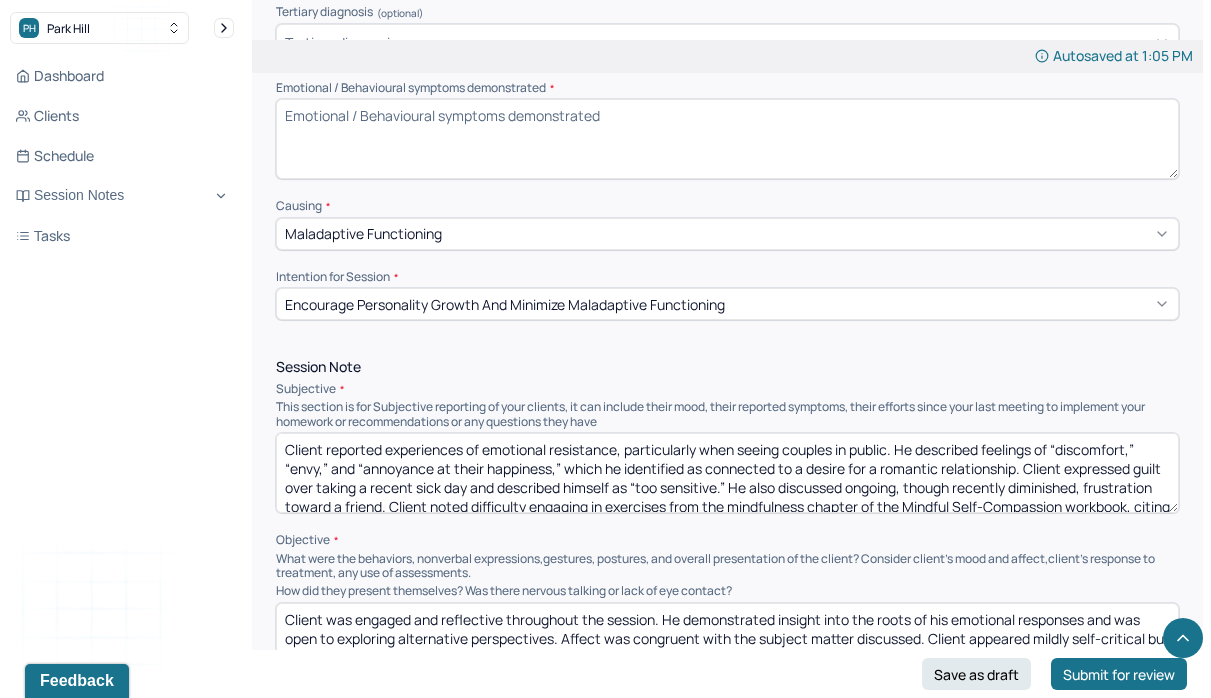 click on "Emotional / Behavioural symptoms demonstrated *" at bounding box center [727, 139] 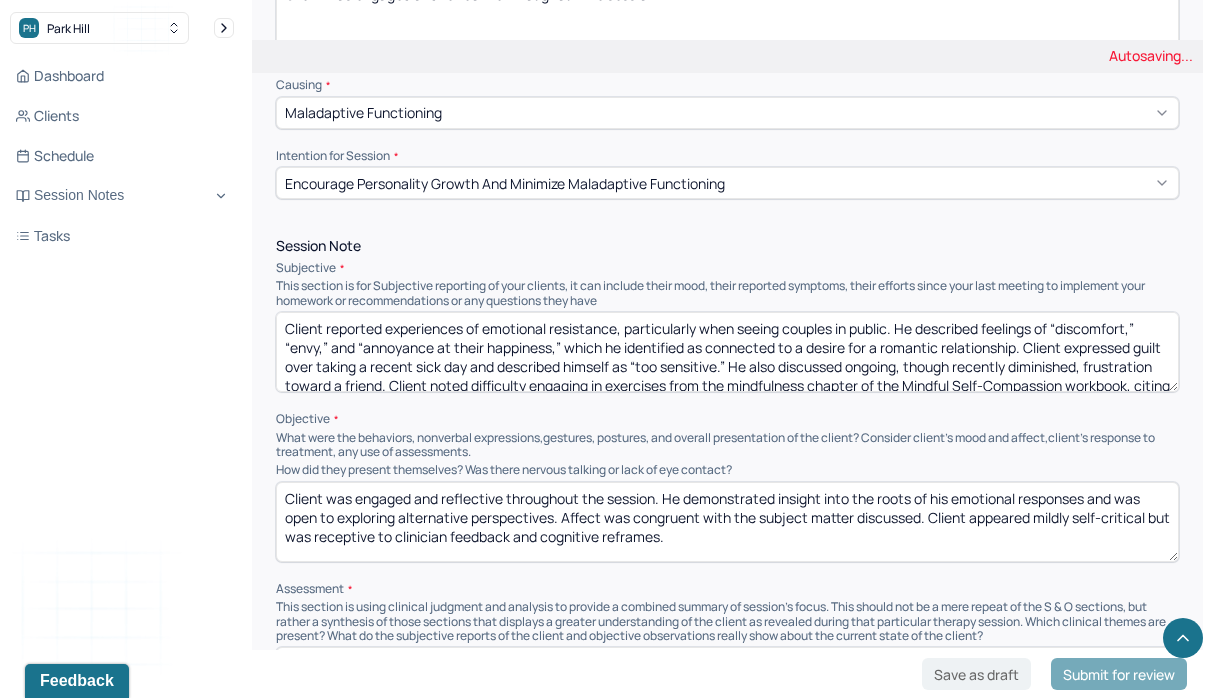 scroll, scrollTop: 1026, scrollLeft: 0, axis: vertical 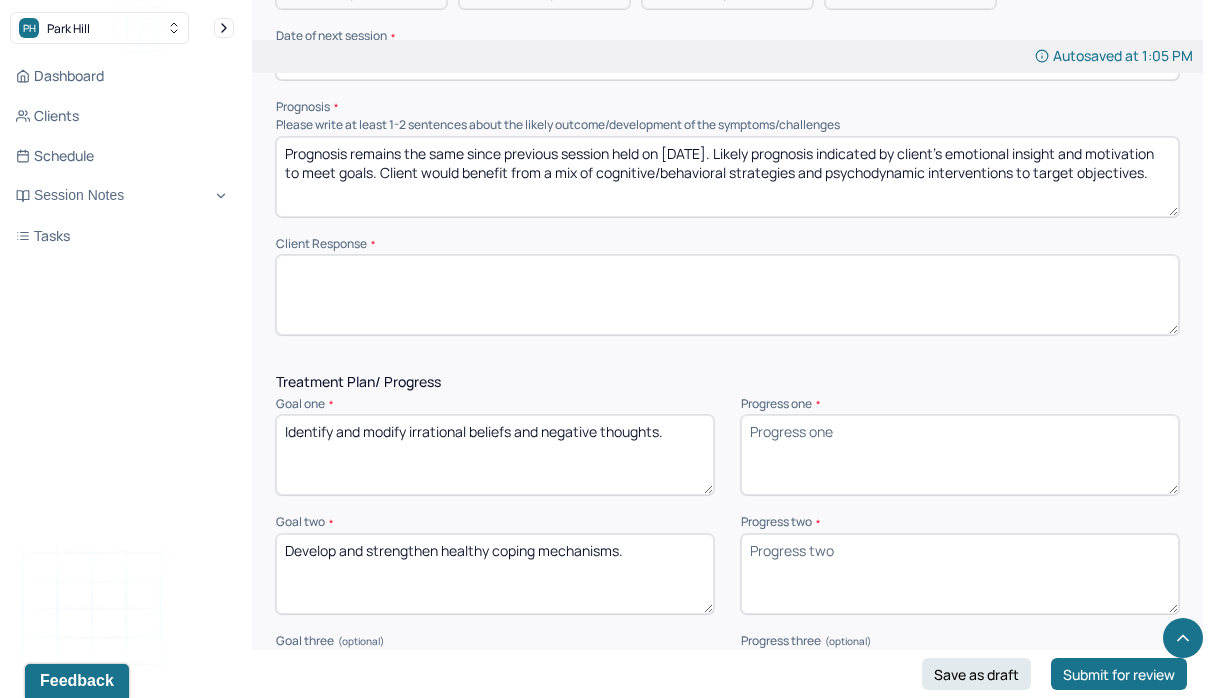 type on "Client was engaged and reflective throughout the session." 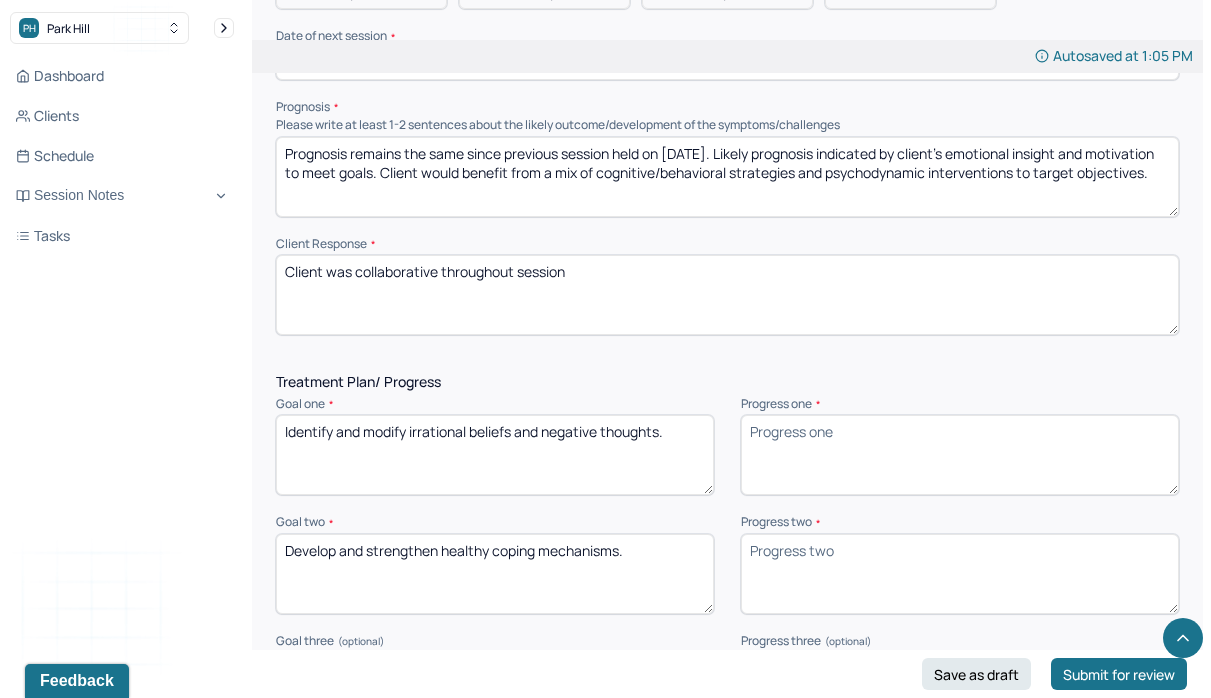 drag, startPoint x: 599, startPoint y: 290, endPoint x: 442, endPoint y: 260, distance: 159.84055 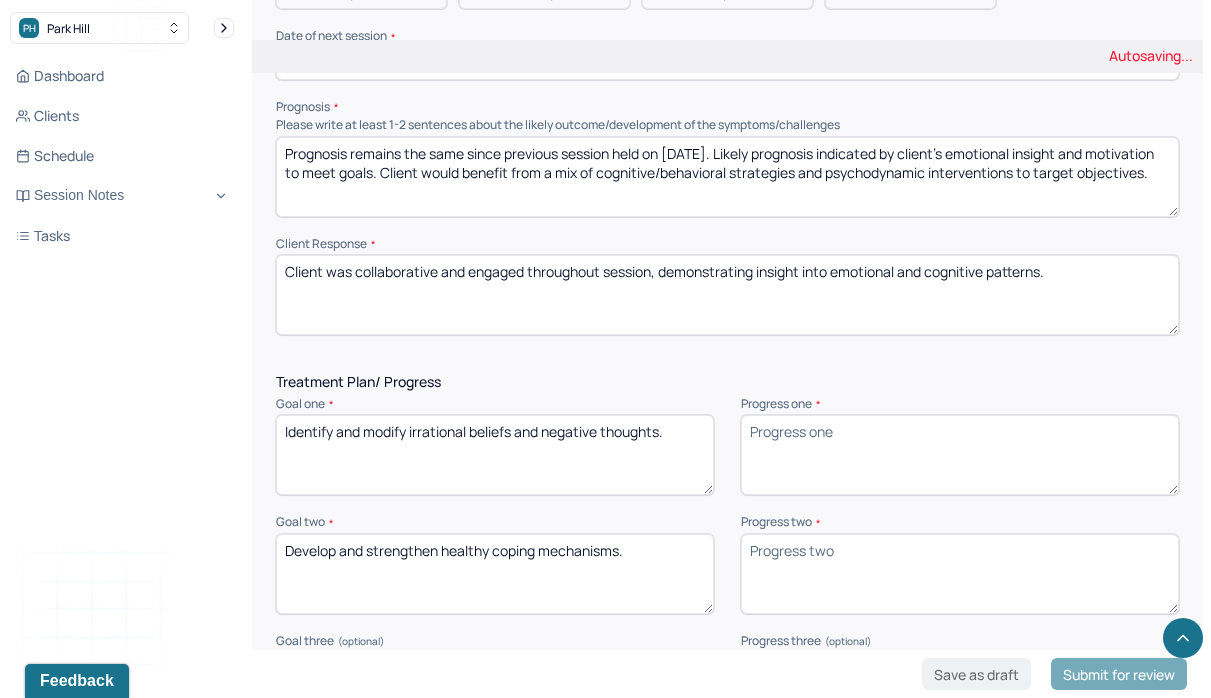 type on "Client was collaborative and engaged throughout session, demonstrating insight into emotional and cognitive patterns." 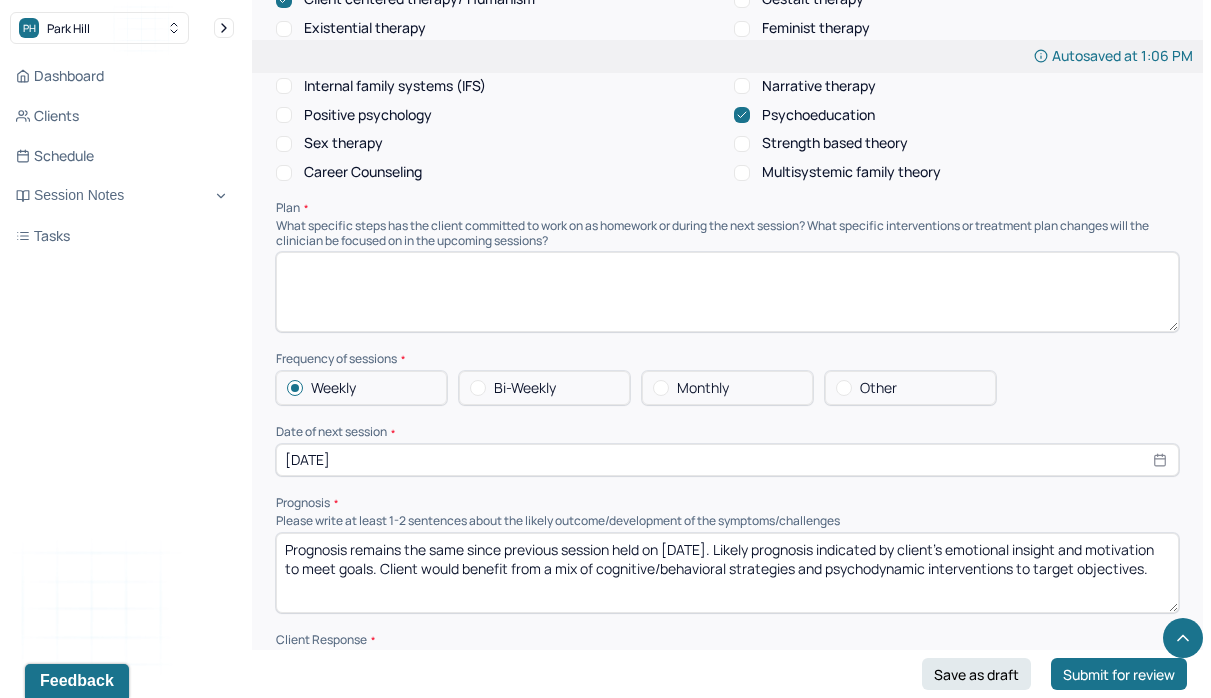 scroll, scrollTop: 2112, scrollLeft: 0, axis: vertical 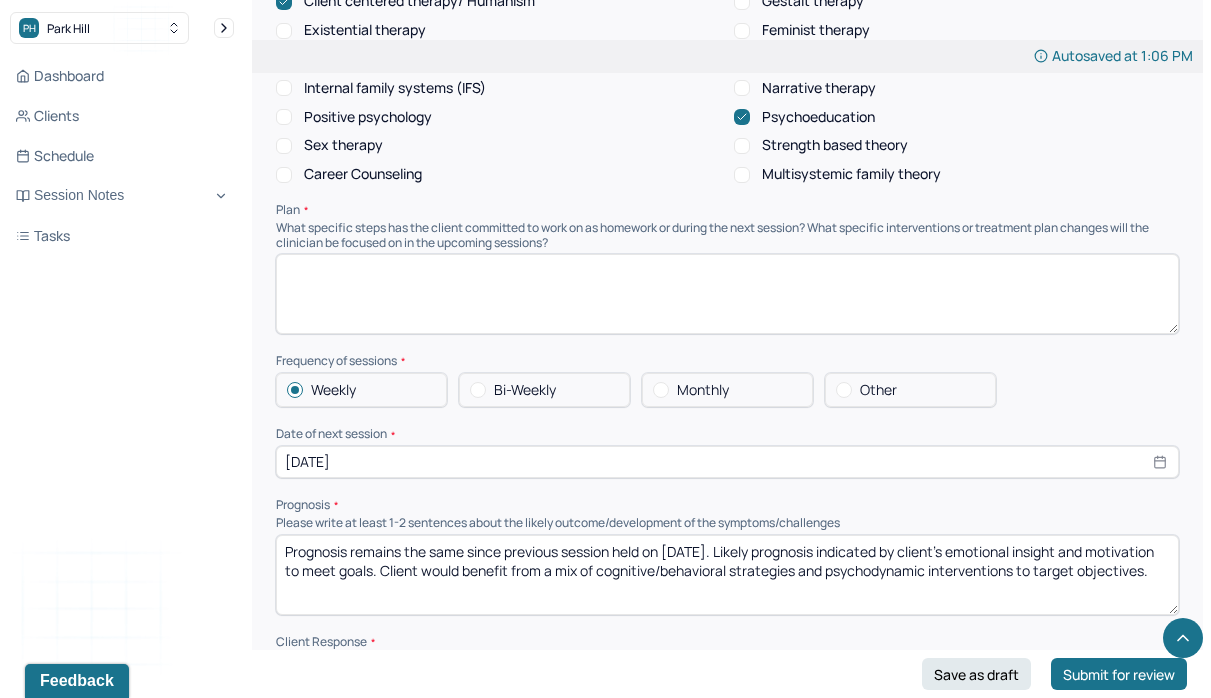 click at bounding box center (727, 294) 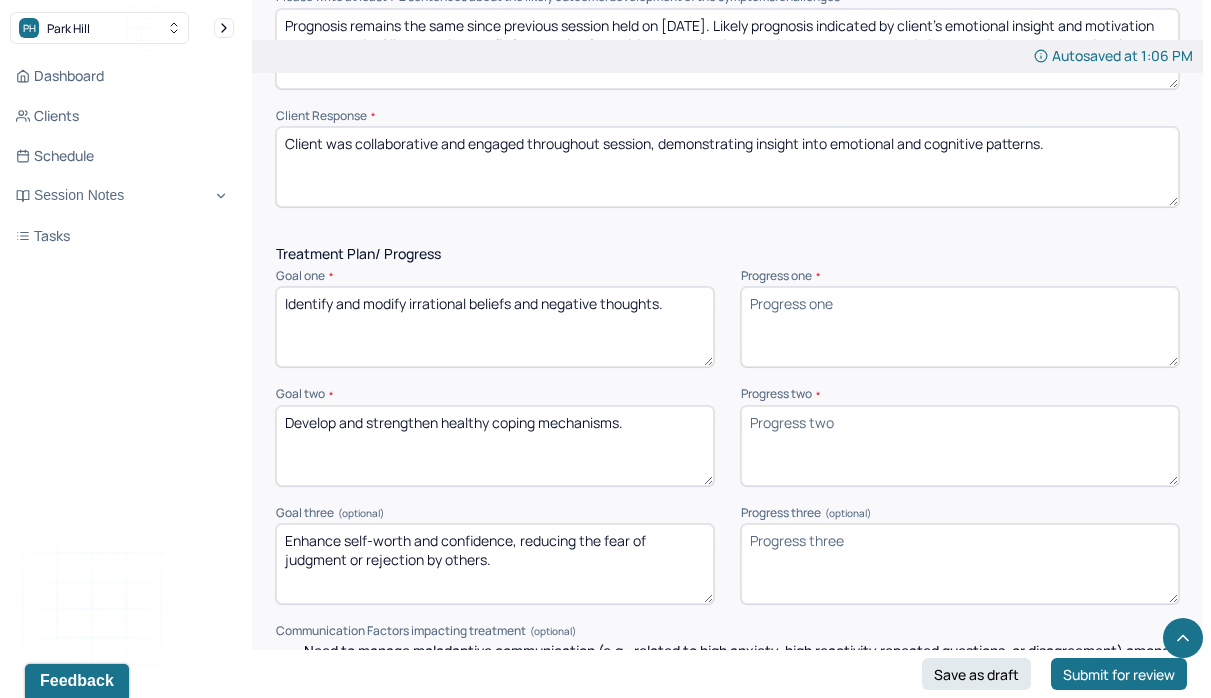 scroll, scrollTop: 2669, scrollLeft: 0, axis: vertical 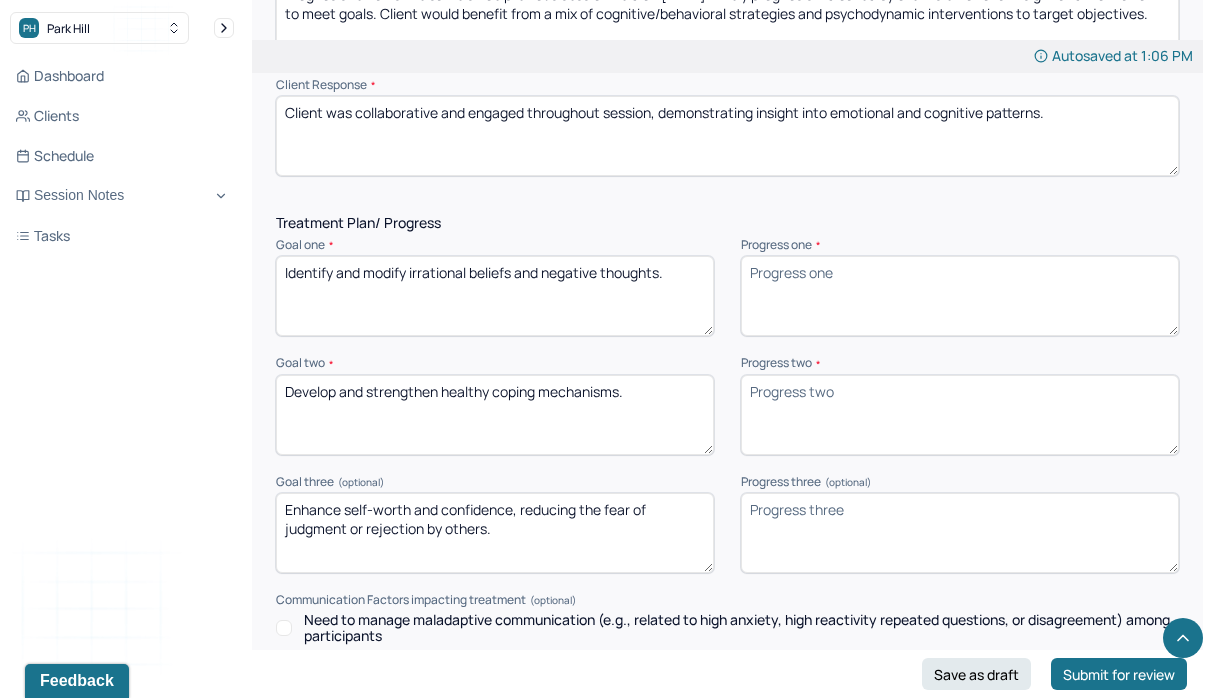 type on "Revisit goals and progress following clients return from vacation." 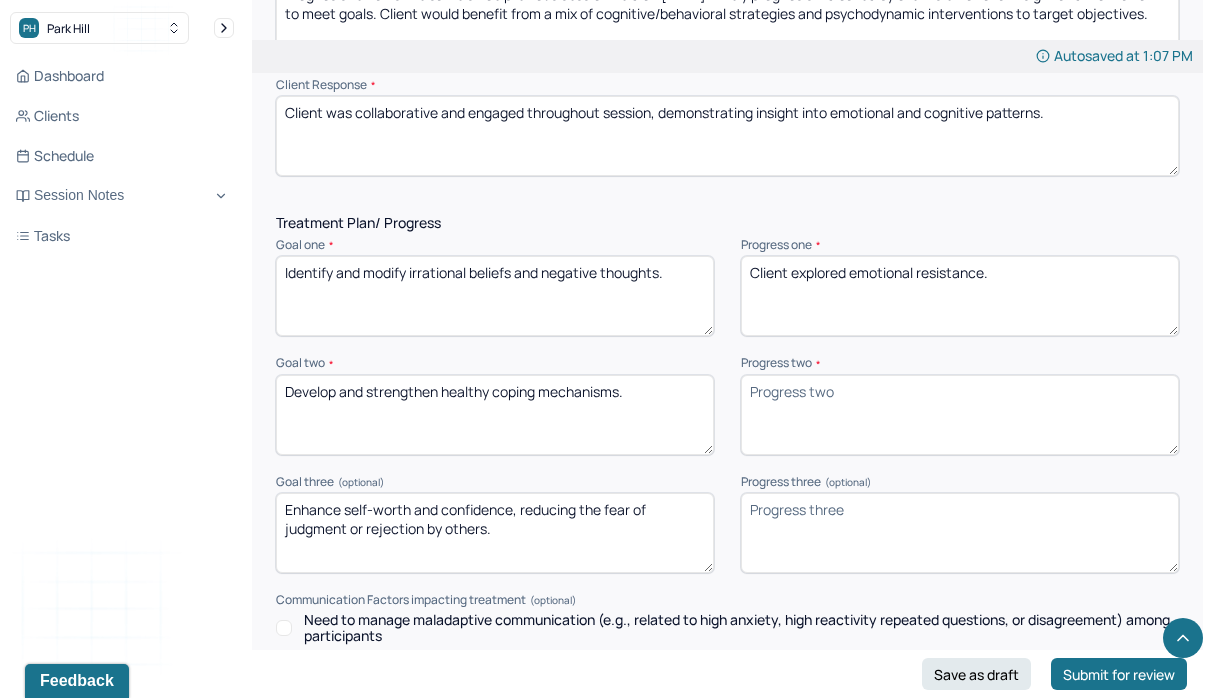 paste on "Clinician guided client to validate the underlying desire rather than judge the emotional response" 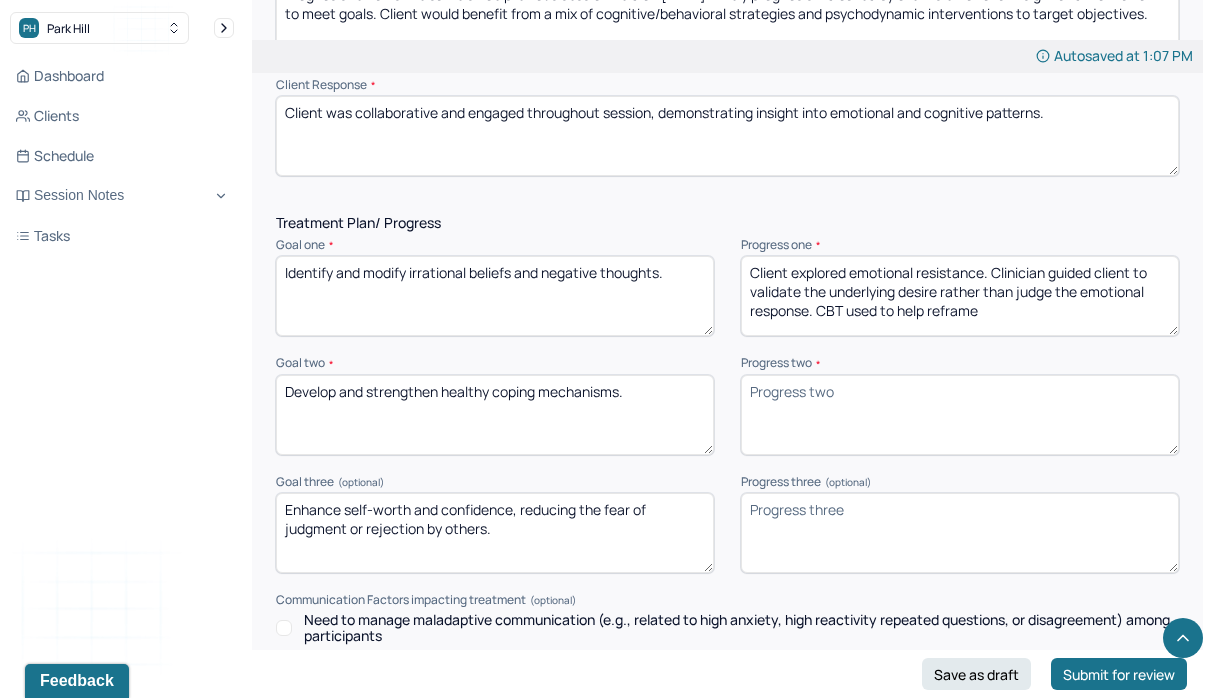 drag, startPoint x: 1012, startPoint y: 308, endPoint x: 818, endPoint y: 302, distance: 194.09276 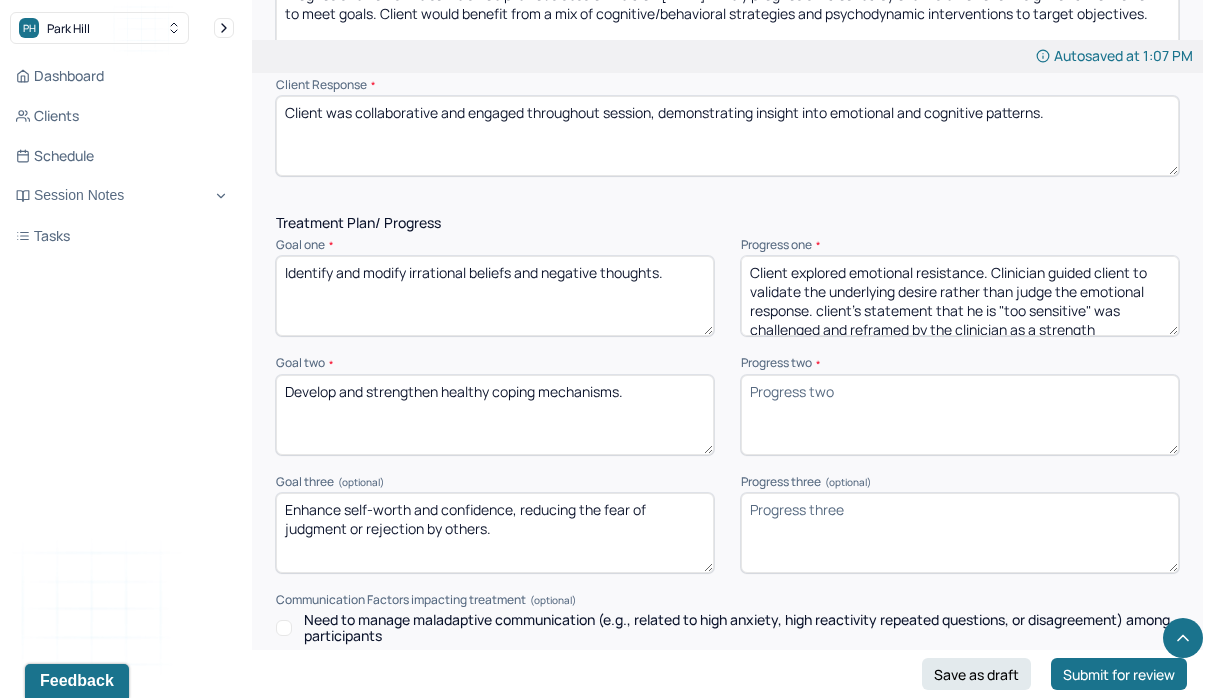 scroll, scrollTop: 3, scrollLeft: 0, axis: vertical 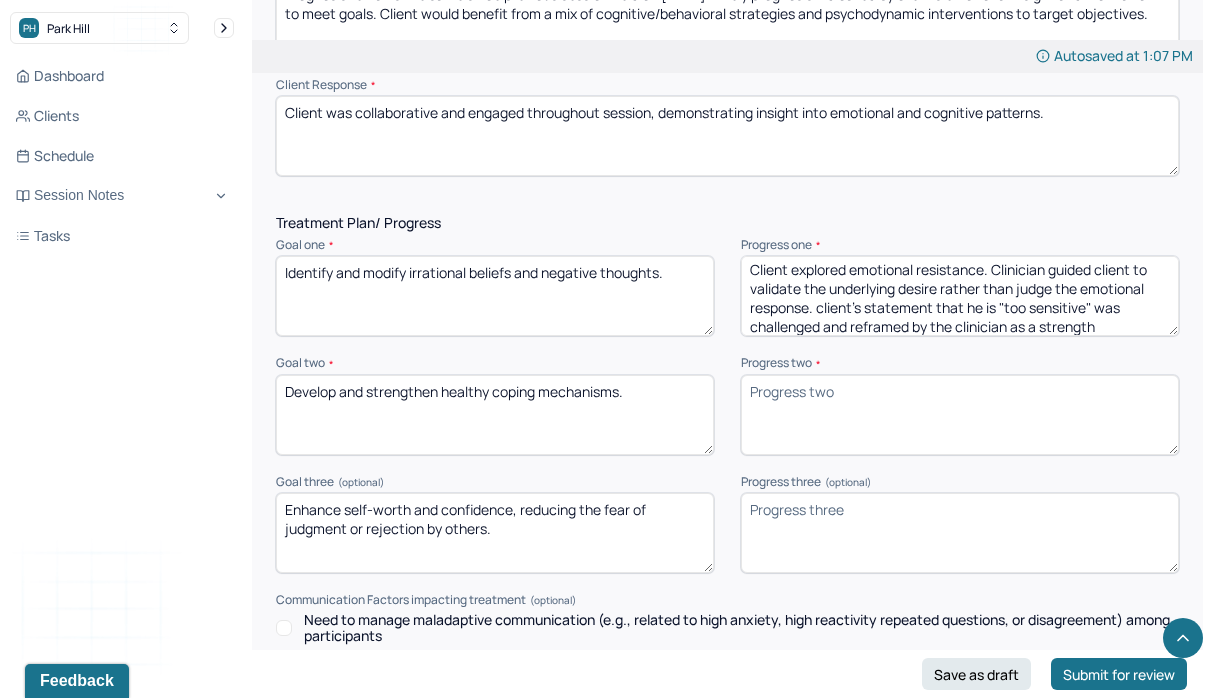 click on "Client explored emotional resistance. Clinician guided client to validate the underlying desire rather than judge the emotional response. CBT used to help reframe" at bounding box center (960, 296) 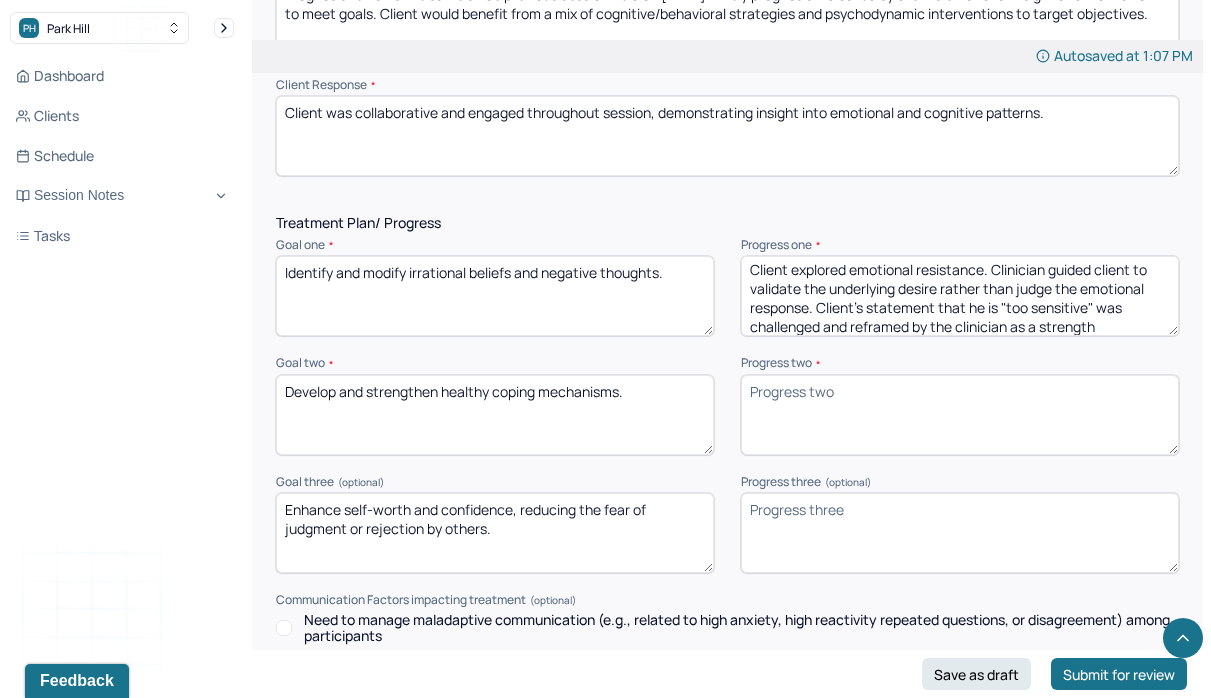click on "Client explored emotional resistance. Clinician guided client to validate the underlying desire rather than judge the emotional response. CBT used to help reframe" at bounding box center [960, 296] 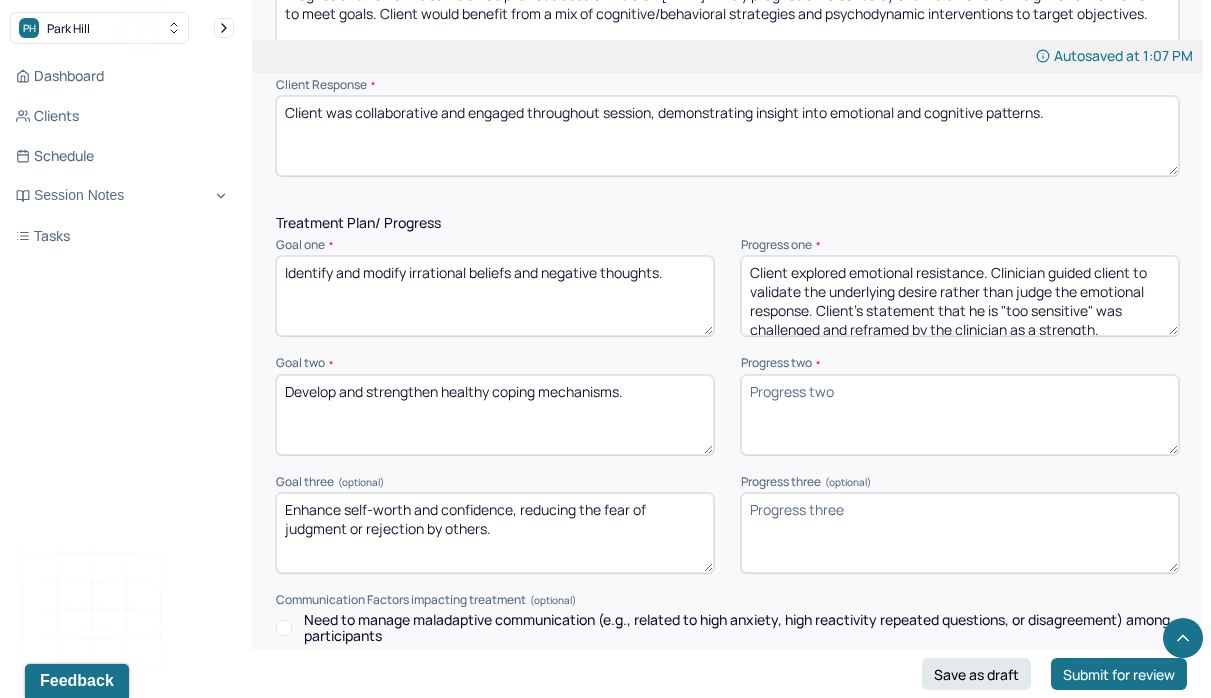 scroll, scrollTop: 9, scrollLeft: 0, axis: vertical 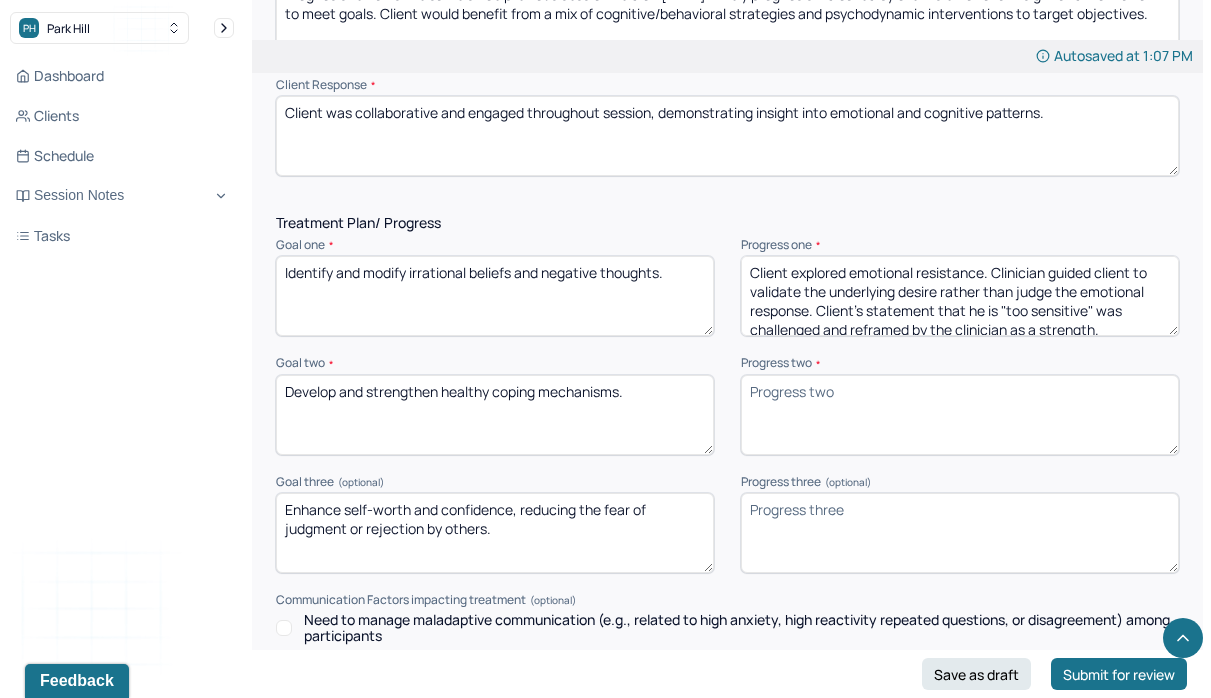 drag, startPoint x: 990, startPoint y: 254, endPoint x: 715, endPoint y: 242, distance: 275.2617 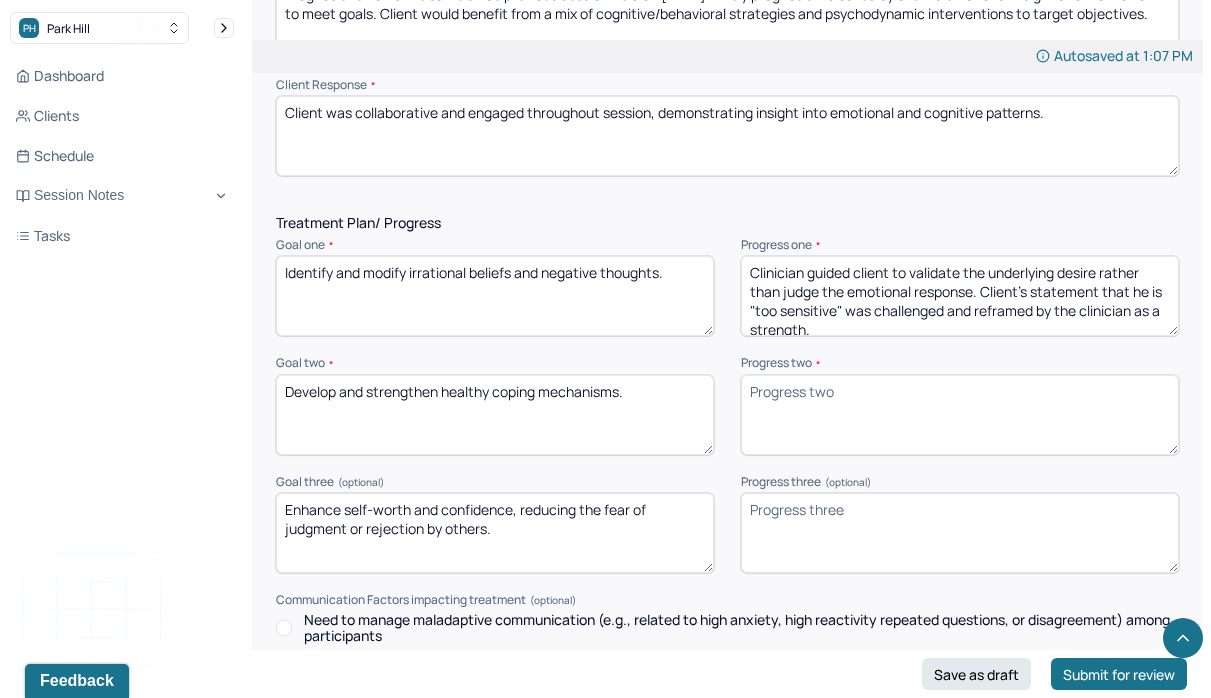 type on "Clinician guided client to validate the underlying desire rather than judge the emotional response. Client’s statement that he is "too sensitive" was challenged and reframed by the clinician as a strength." 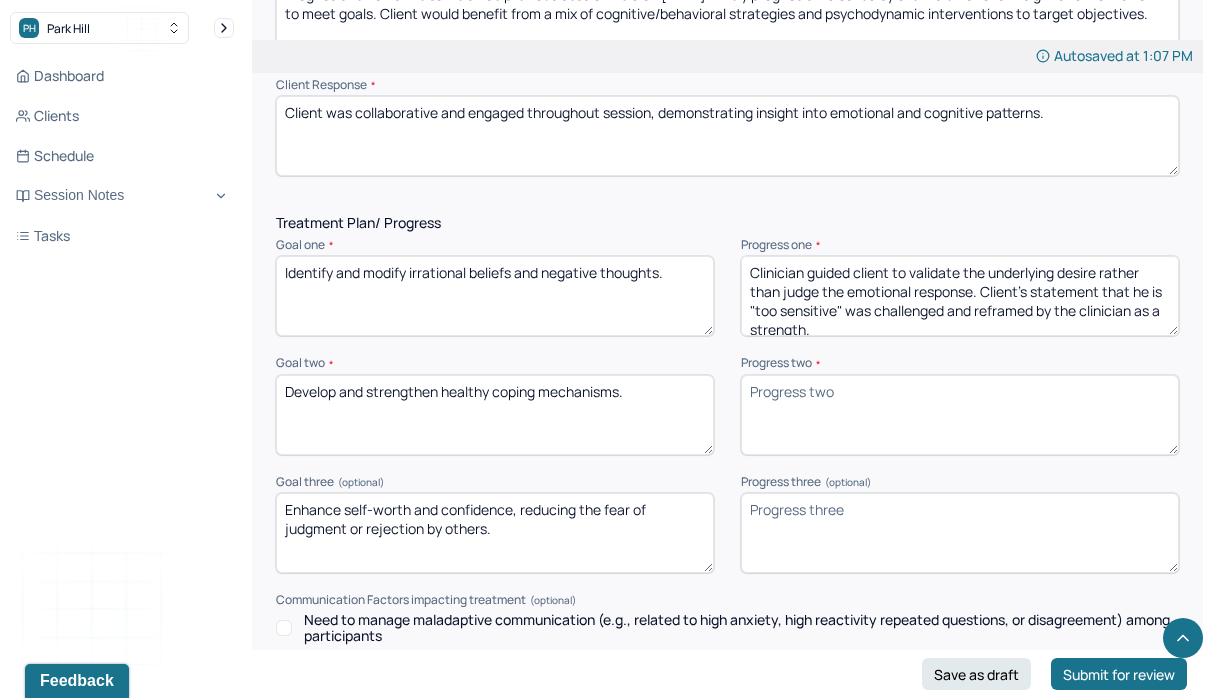 click on "Progress two *" at bounding box center [960, 415] 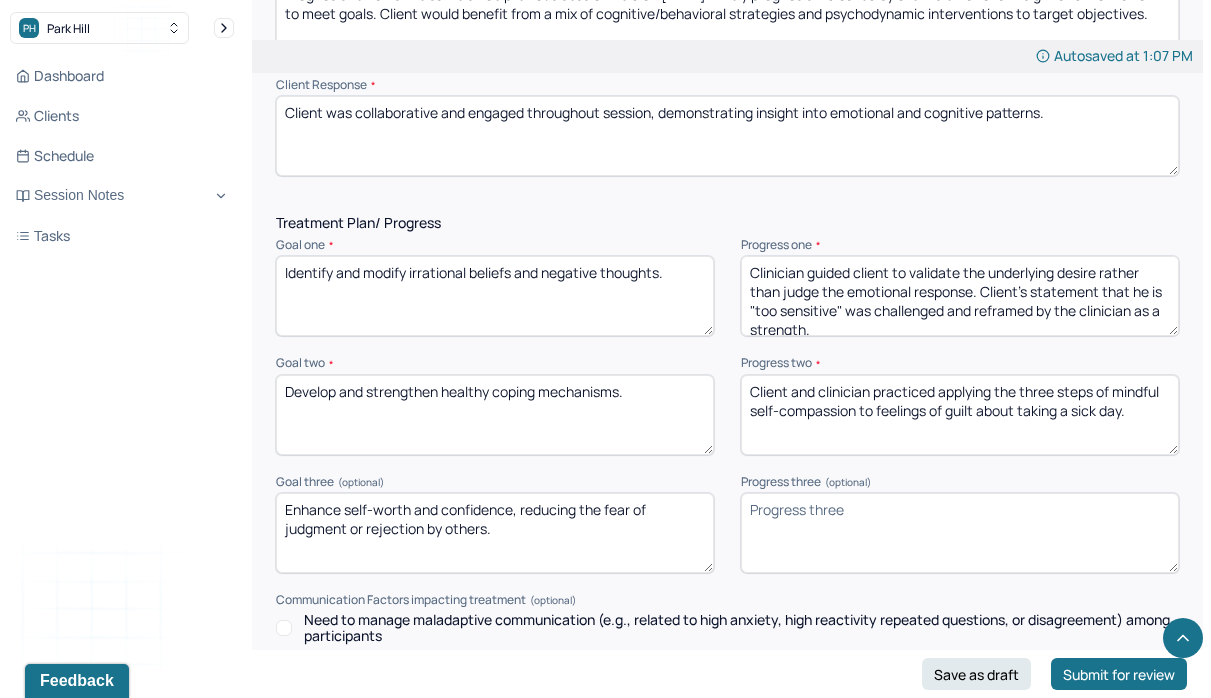 paste on "session reinforced mindfulness as a coping tool and introduced radical acceptance as another adaptive strategy" 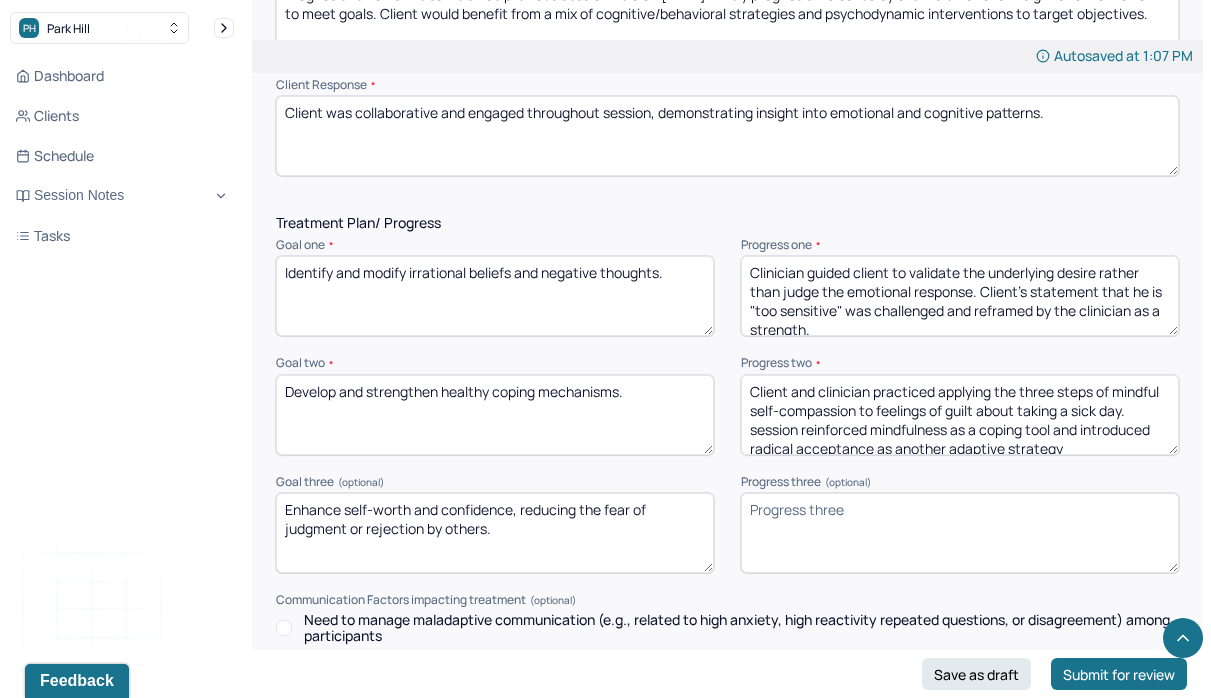 scroll, scrollTop: 3, scrollLeft: 0, axis: vertical 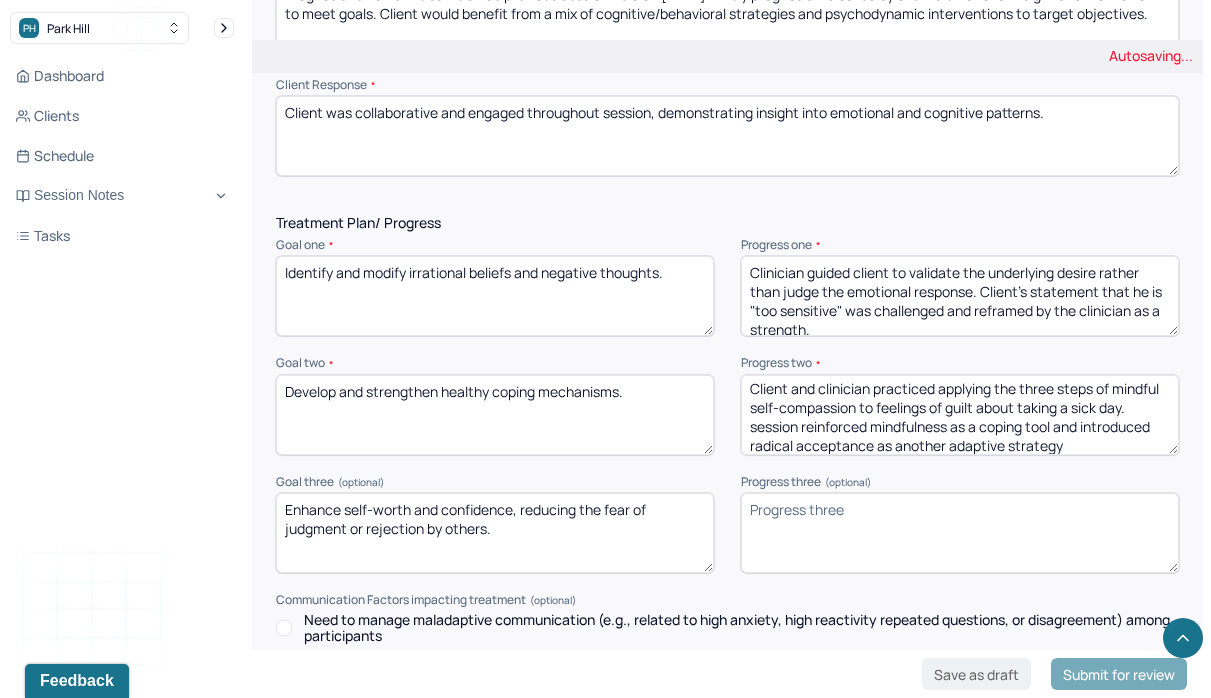 click on "Client and clinician practiced applying the three steps of mindful self-compassion to feelings of guilt about taking a sick day." at bounding box center [960, 415] 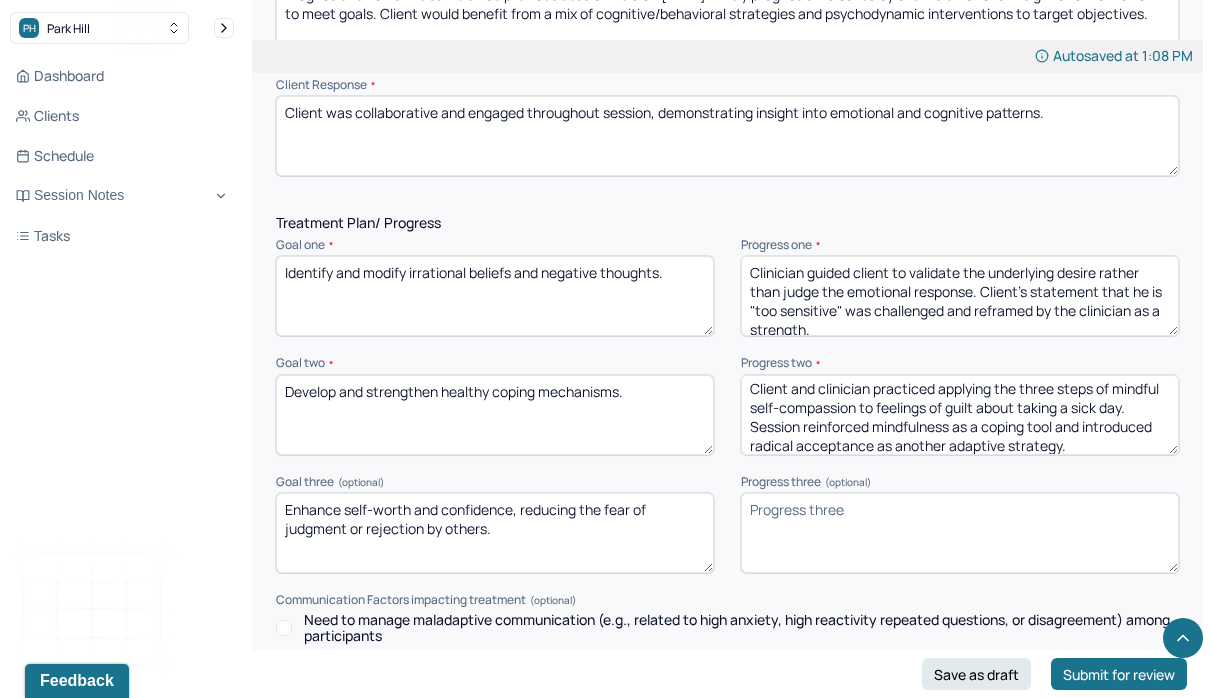 type on "Client and clinician practiced applying the three steps of mindful self-compassion to feelings of guilt about taking a sick day. Session reinforced mindfulness as a coping tool and introduced radical acceptance as another adaptive strategy." 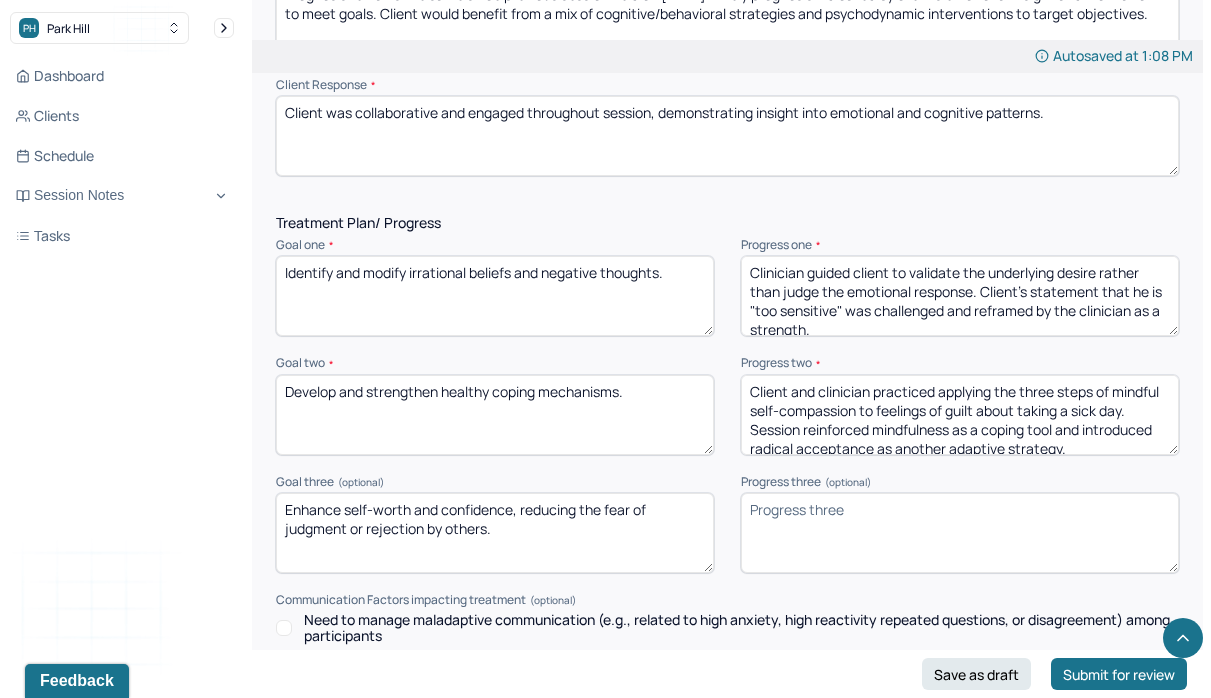 scroll, scrollTop: 9, scrollLeft: 0, axis: vertical 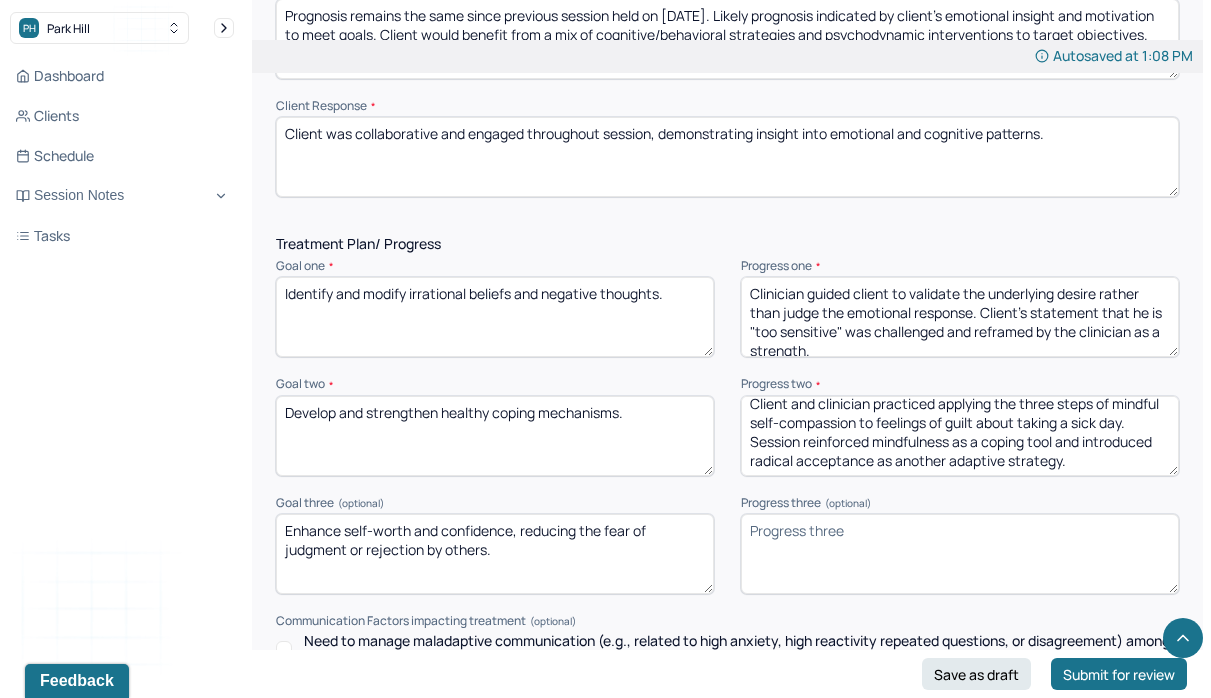 paste on "Client’s reflection that certain thoughts no longer escalate into self-deprecation or significant mood changes indicates increased self-regulation and resilience" 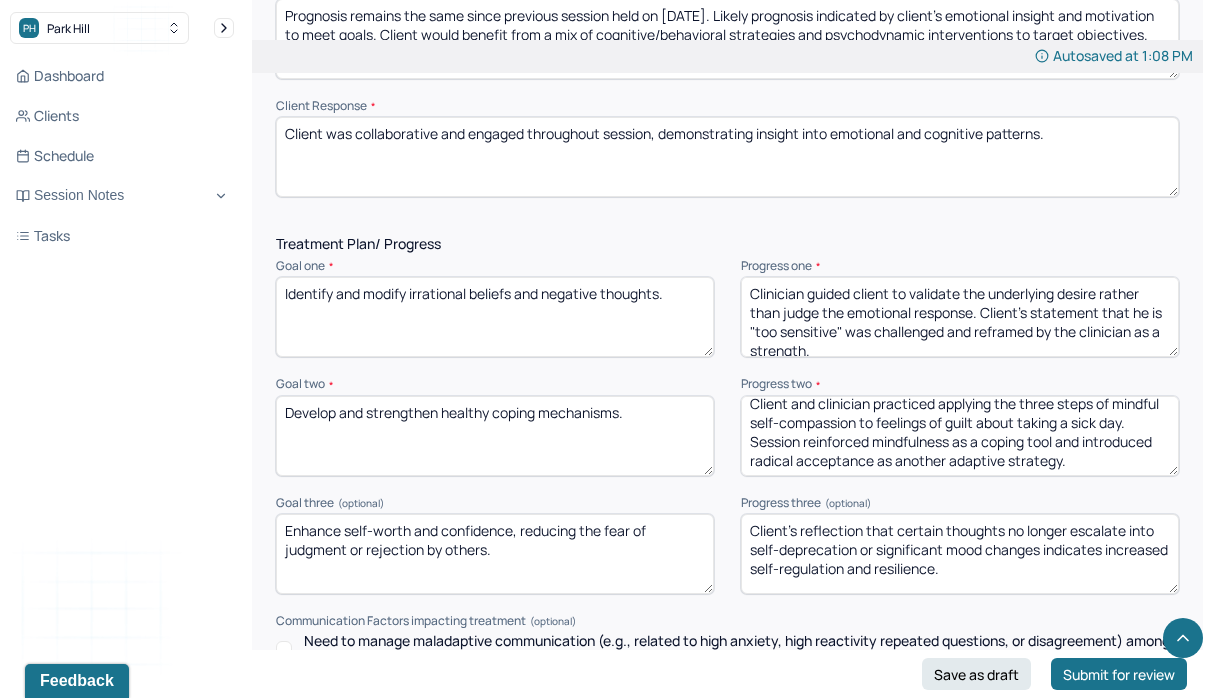 click on "Treatment Plan/ Progress Goal one * Identify and modify irrational beliefs and negative thoughts. Progress one * Clinician guided client to validate the underlying desire rather than judge the emotional response. Client’s statement that he is "too sensitive" was challenged and reframed by the clinician as a strength. Goal two * Develop and strengthen healthy coping mechanisms. Progress two * Client and clinician practiced applying the three steps of mindful self-compassion to feelings of guilt about taking a sick day. Session reinforced mindfulness as a coping tool and introduced radical acceptance as another adaptive strategy. Goal three (optional) Enhance self-worth and confidence, reducing the fear of judgment or rejection by others. Progress three (optional) Client’s reflection that certain thoughts no longer escalate into self-deprecation or significant mood changes indicates increased self-regulation and resilience. Communication Factors impacting treatment" at bounding box center (727, 599) 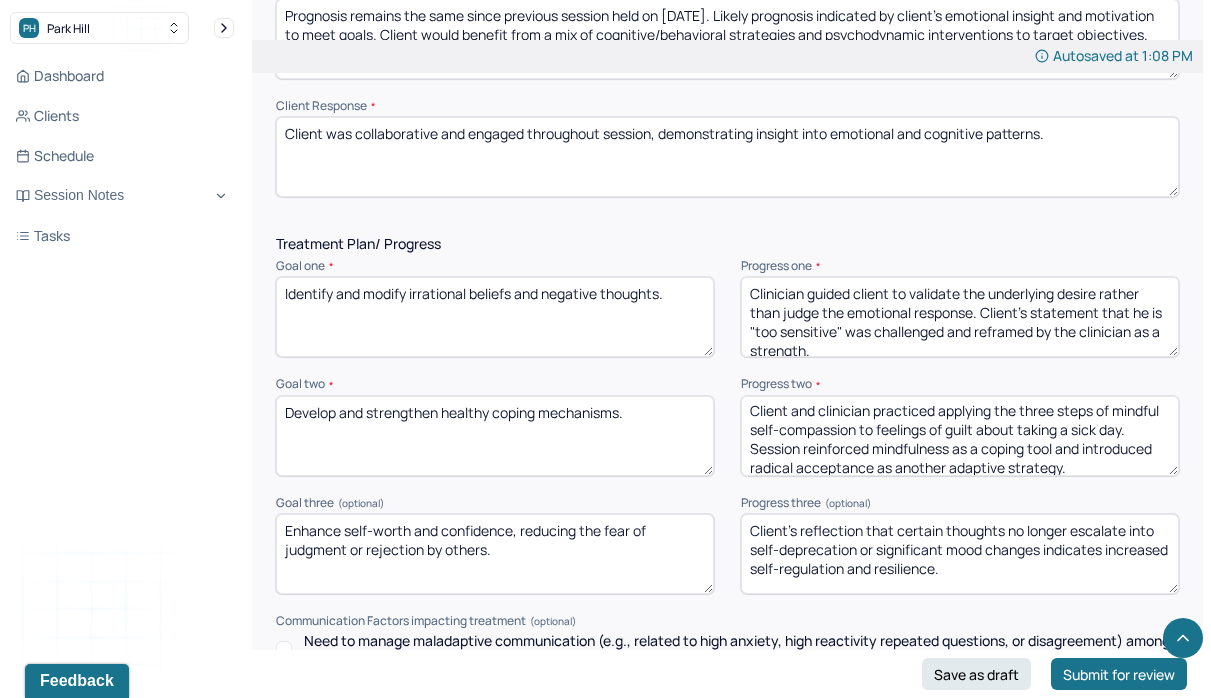 scroll, scrollTop: 9, scrollLeft: 0, axis: vertical 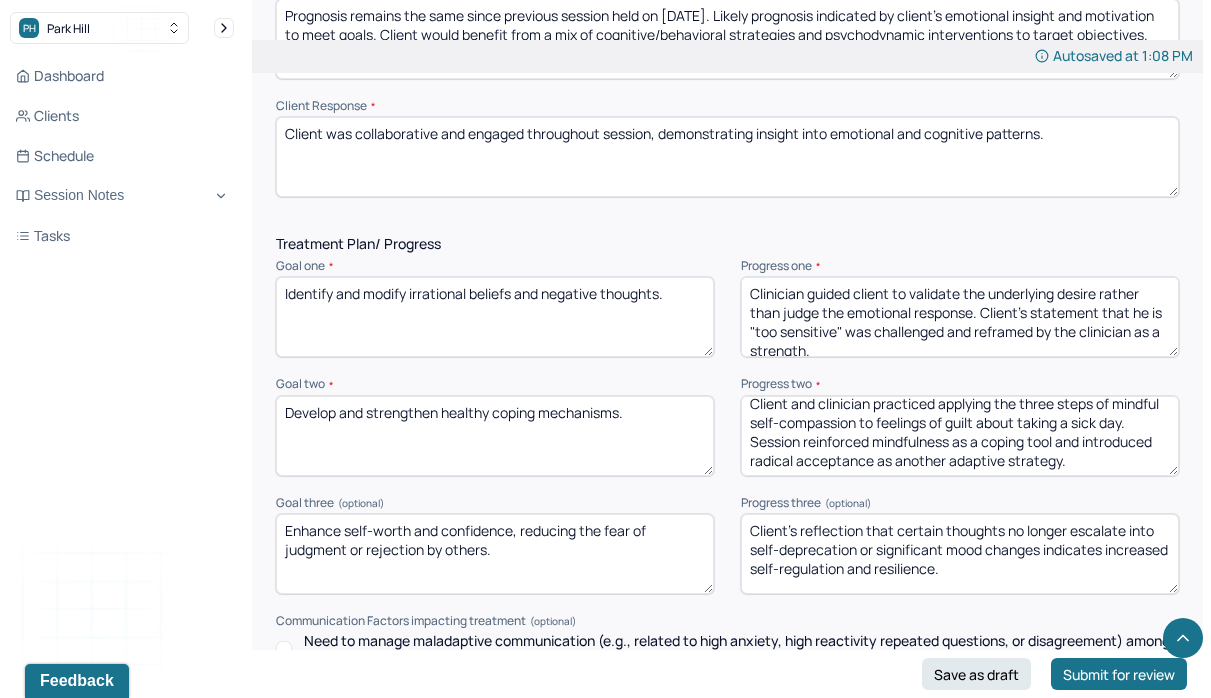click on "Client’s reflection that certain thoughts no longer escalate into self-deprecation or significant mood changes indicates increased self-regulation and resilience." at bounding box center [960, 554] 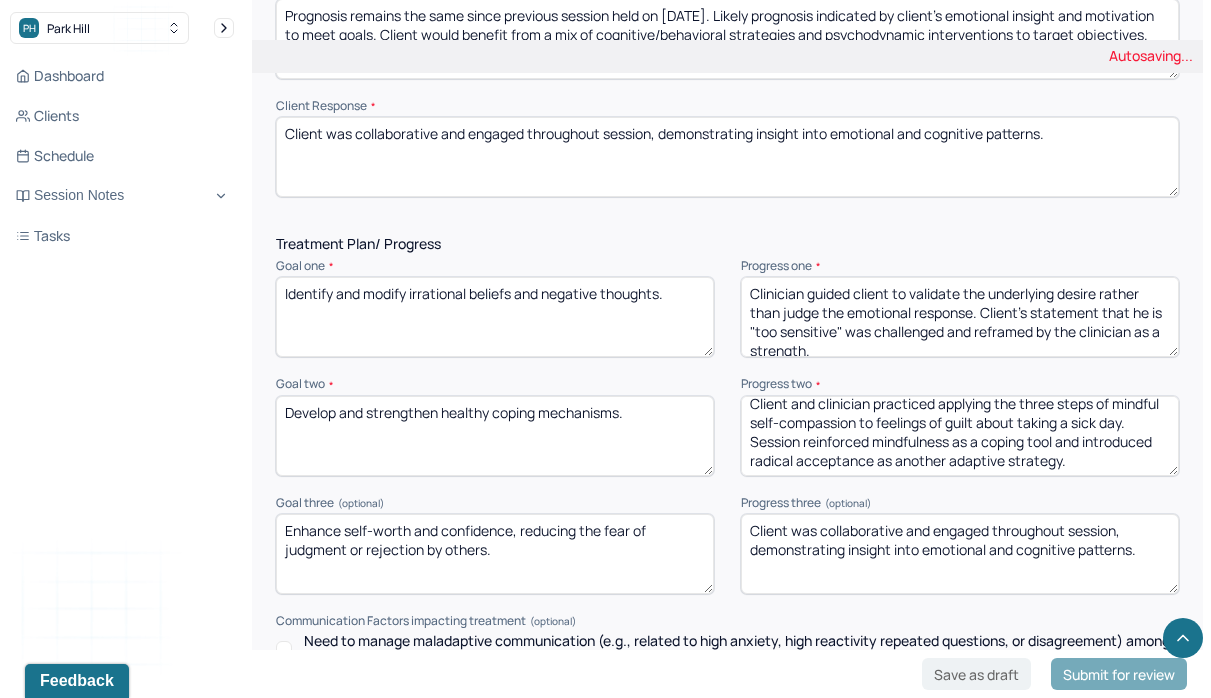 scroll, scrollTop: 0, scrollLeft: 0, axis: both 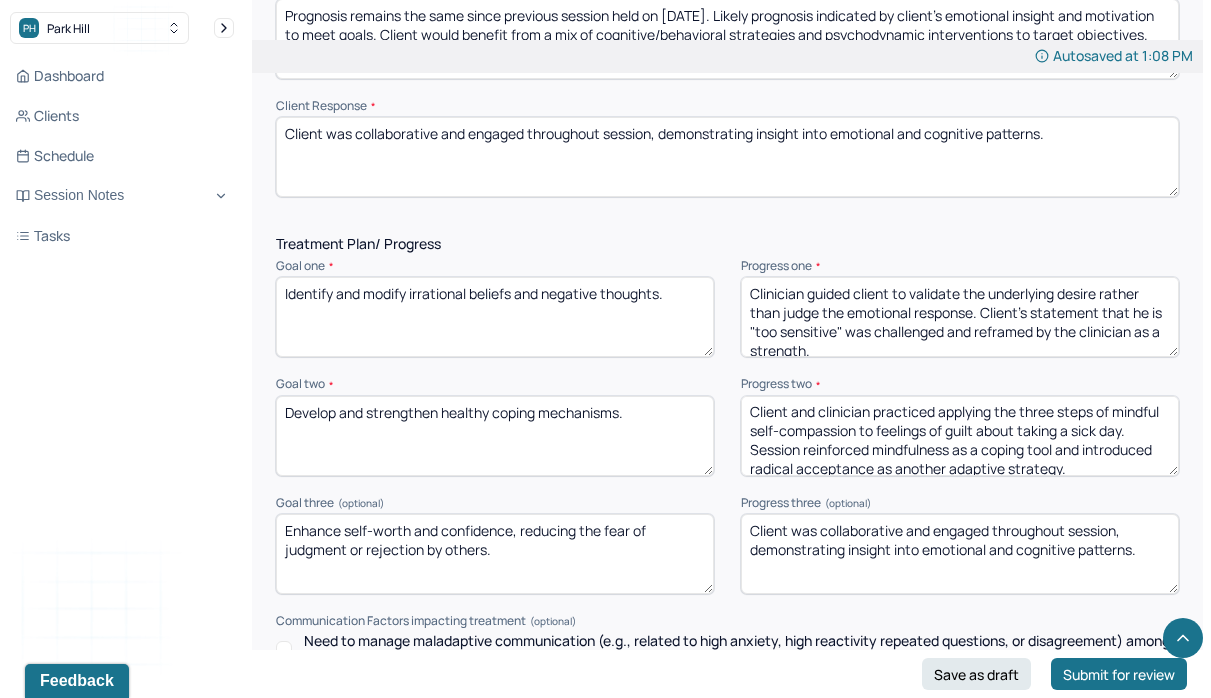 type on "Client was collaborative and engaged throughout session, demonstrating insight into emotional and cognitive patterns." 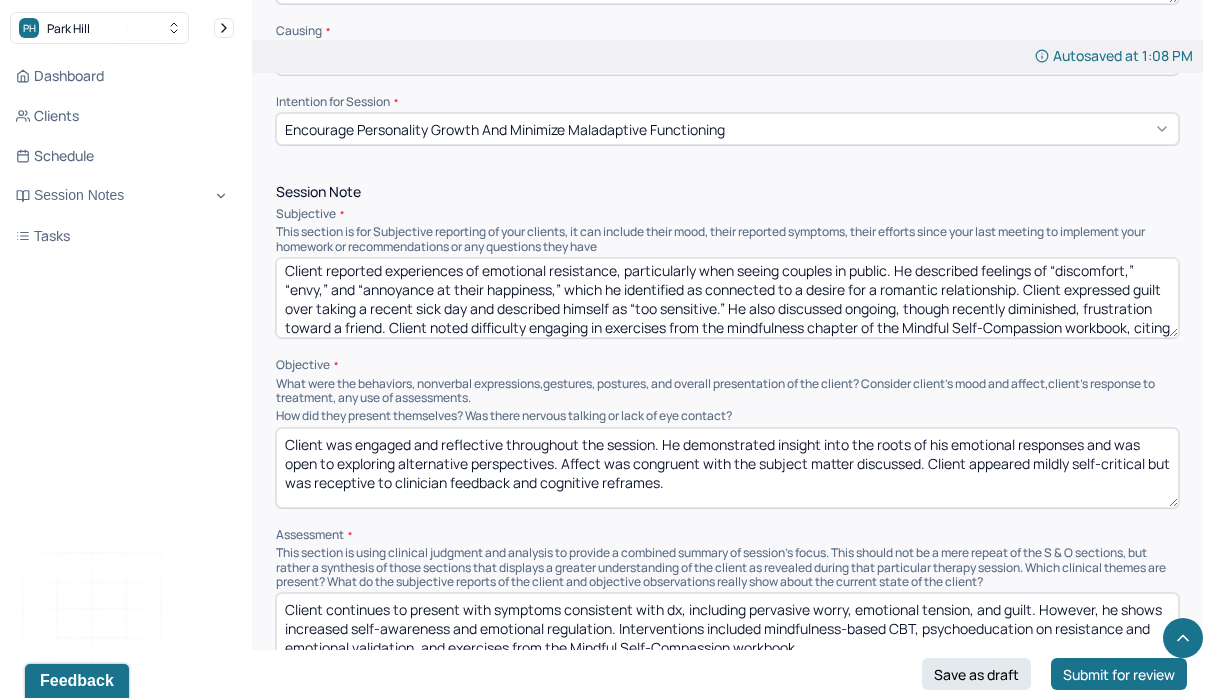 scroll, scrollTop: 1081, scrollLeft: 0, axis: vertical 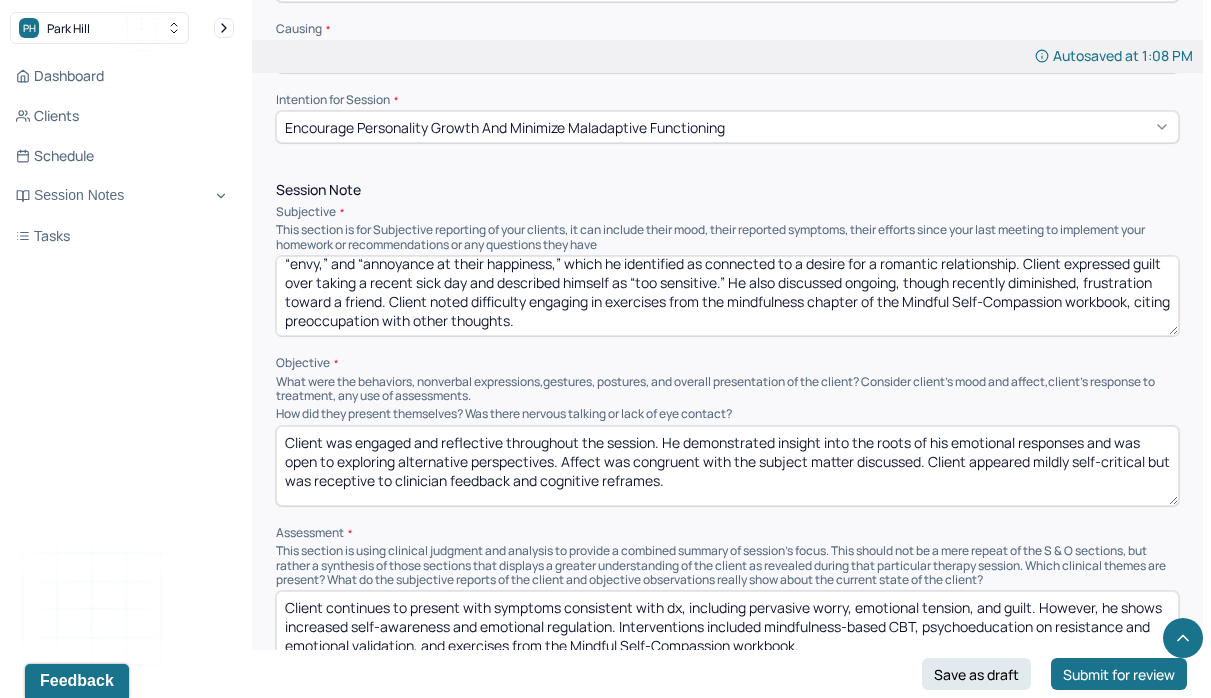 drag, startPoint x: 631, startPoint y: 316, endPoint x: 390, endPoint y: 292, distance: 242.19208 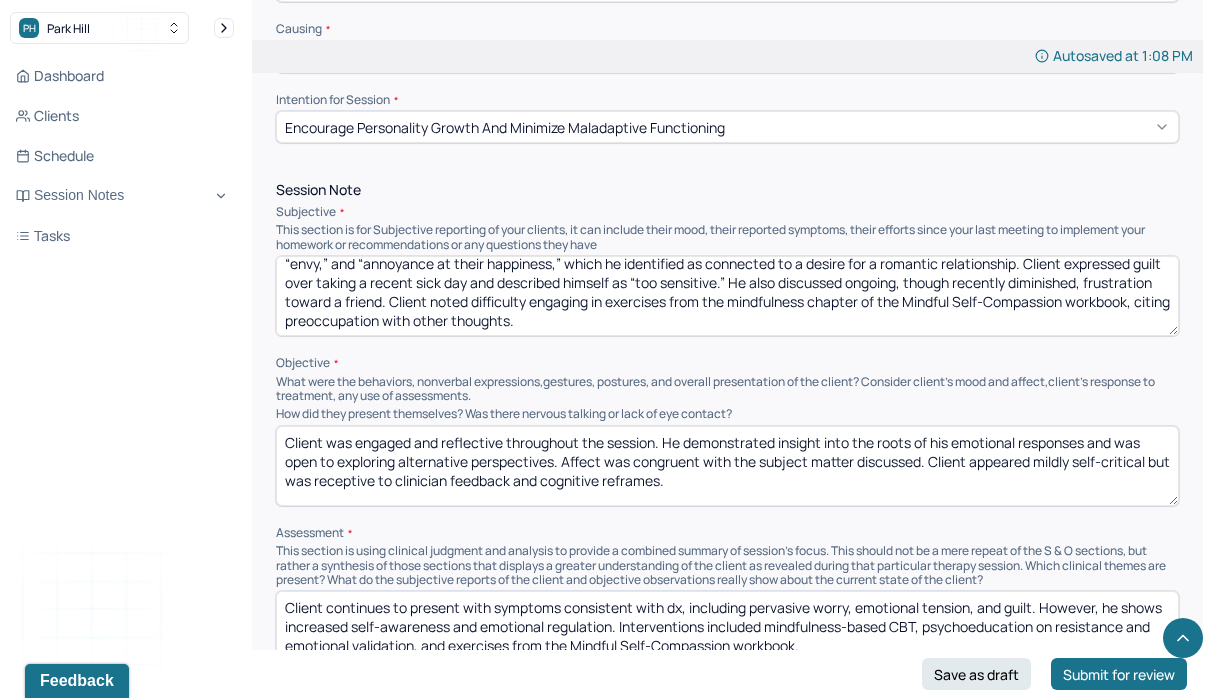 click on "Client reported experiences of emotional resistance, particularly when seeing couples in public. He described feelings of “discomfort,” “envy,” and “annoyance at their happiness,” which he identified as connected to a desire for a romantic relationship. Client expressed guilt over taking a recent sick day and described himself as “too sensitive.” He also discussed ongoing, though recently diminished, frustration toward a friend. Client noted difficulty engaging in exercises from the mindfulness chapter of the Mindful Self-Compassion workbook, citing preoccupation with other thoughts." at bounding box center [727, 296] 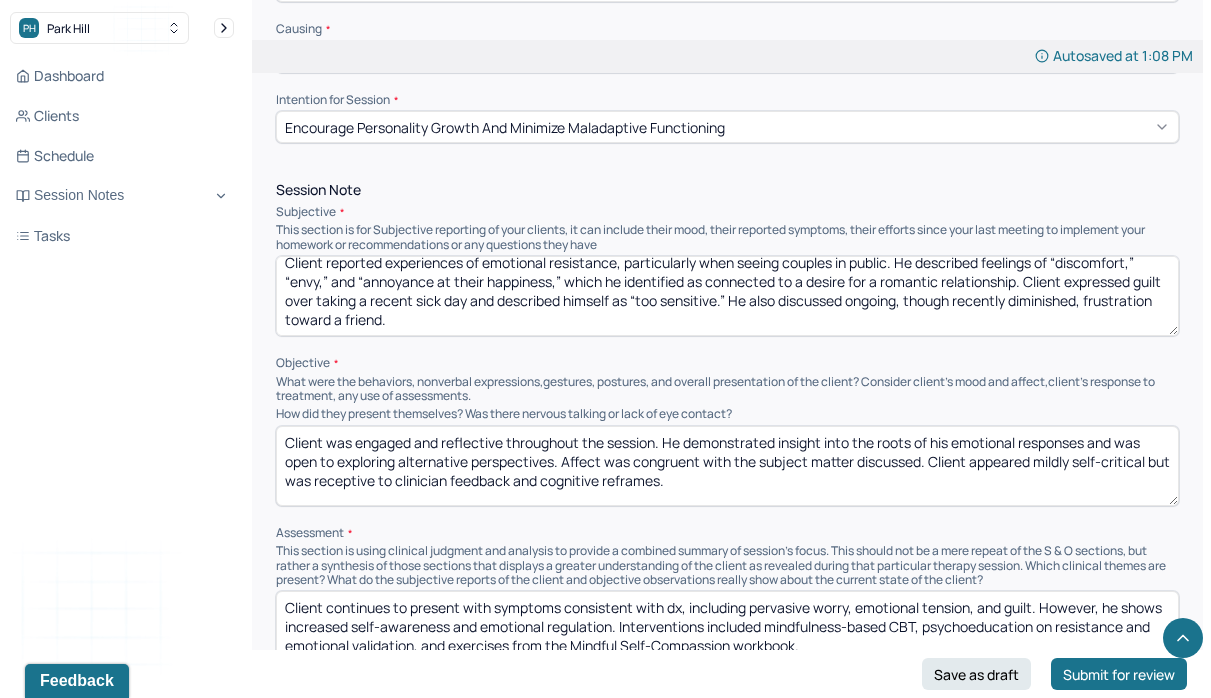 scroll, scrollTop: 9, scrollLeft: 0, axis: vertical 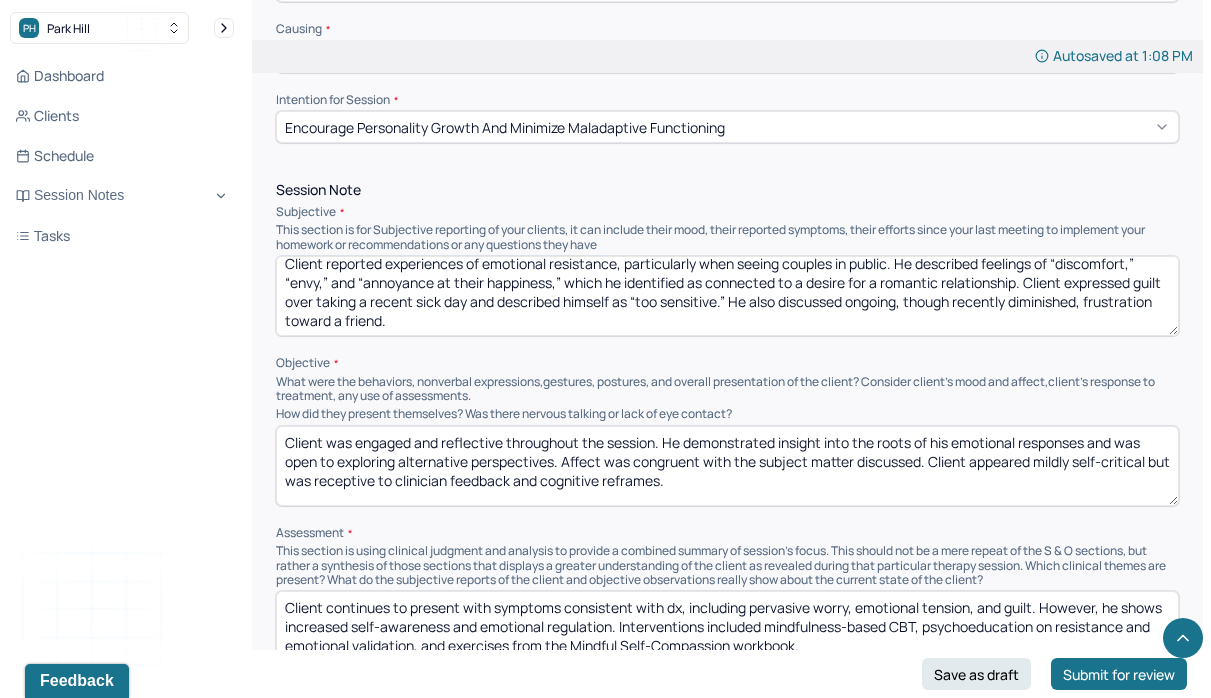 type on "Client reported experiences of emotional resistance, particularly when seeing couples in public. He described feelings of “discomfort,” “envy,” and “annoyance at their happiness,” which he identified as connected to a desire for a romantic relationship. Client expressed guilt over taking a recent sick day and described himself as “too sensitive.” He also discussed ongoing, though recently diminished, frustration toward a friend." 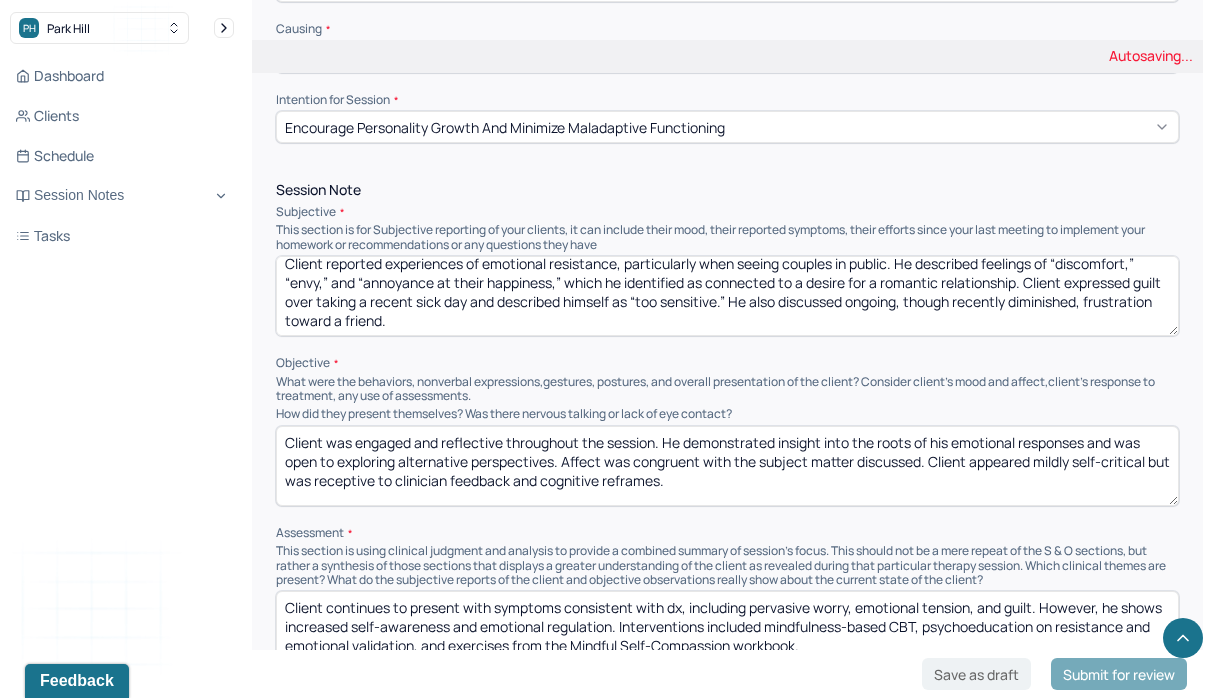 scroll, scrollTop: 0, scrollLeft: 0, axis: both 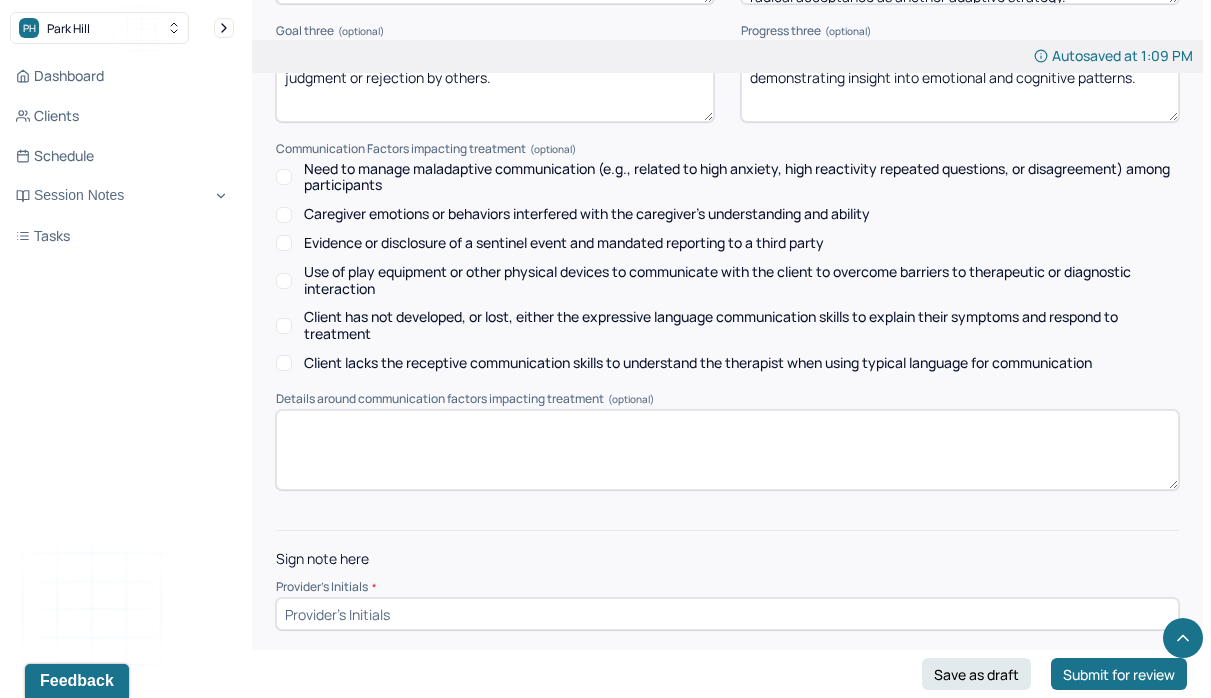click at bounding box center (727, 614) 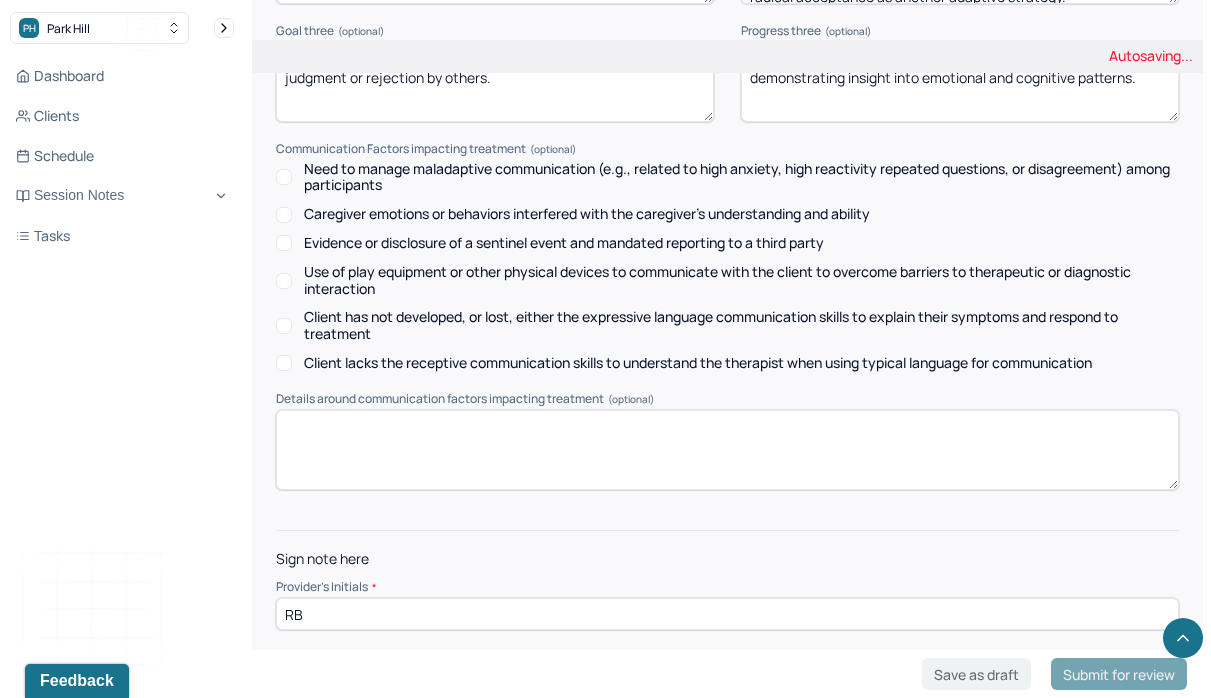 type on "RB" 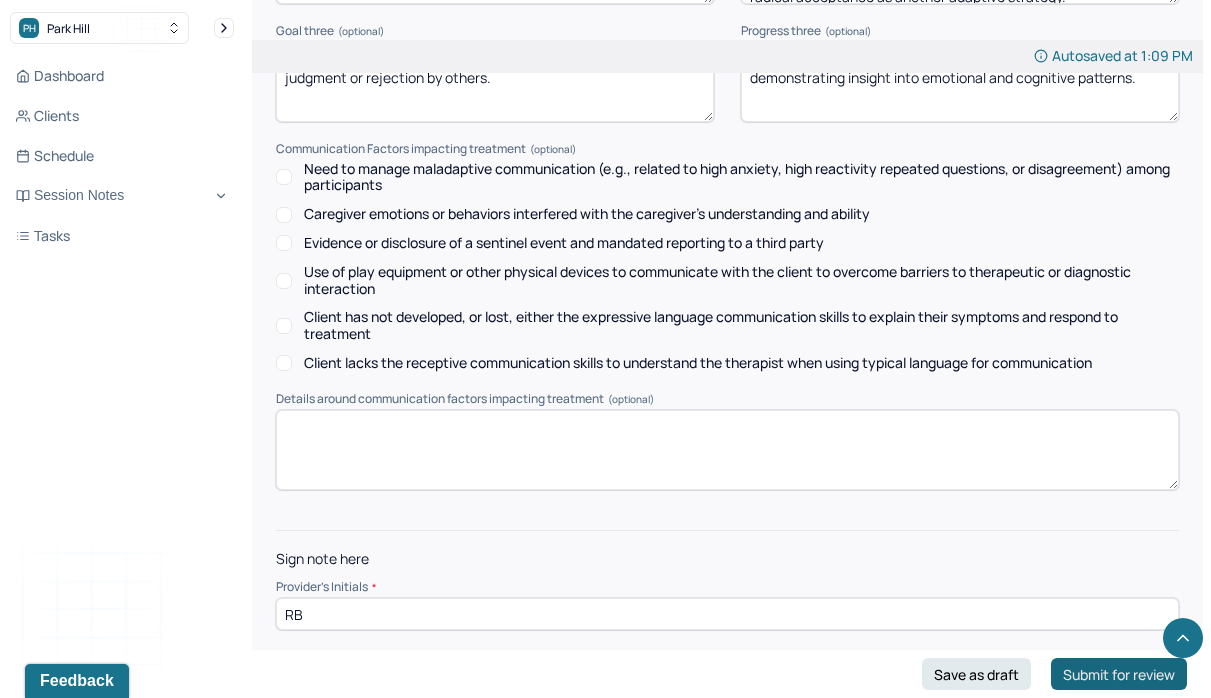 click on "Submit for review" at bounding box center (1119, 674) 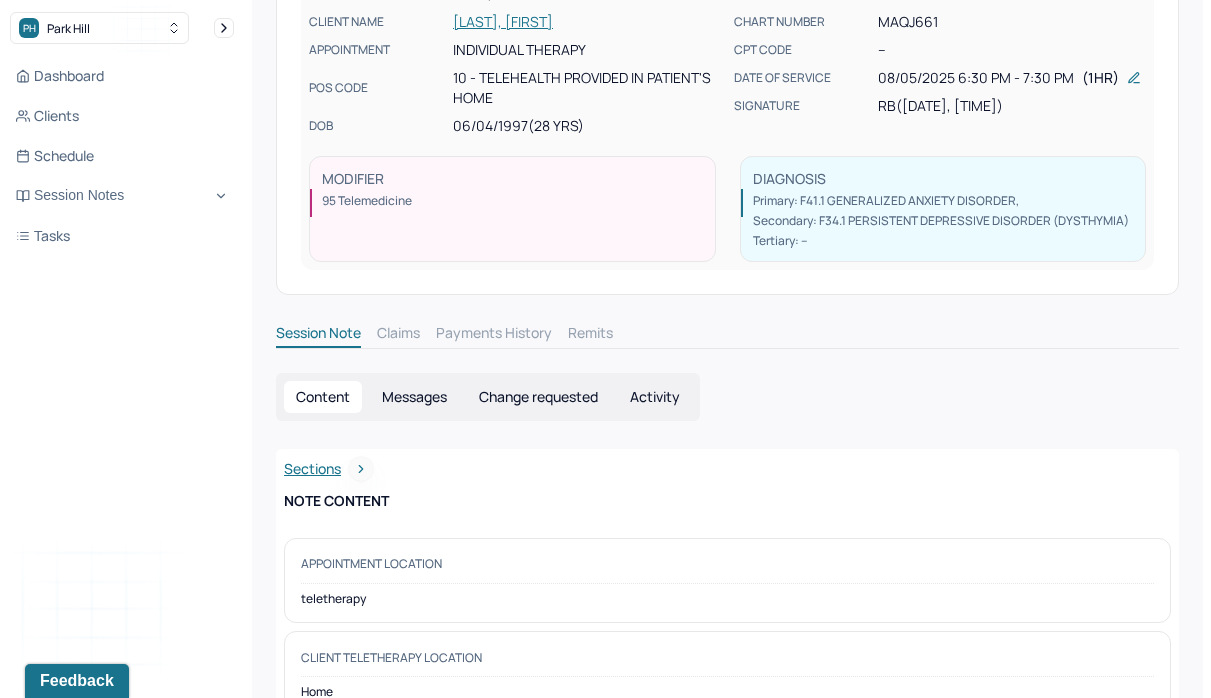scroll, scrollTop: 0, scrollLeft: 0, axis: both 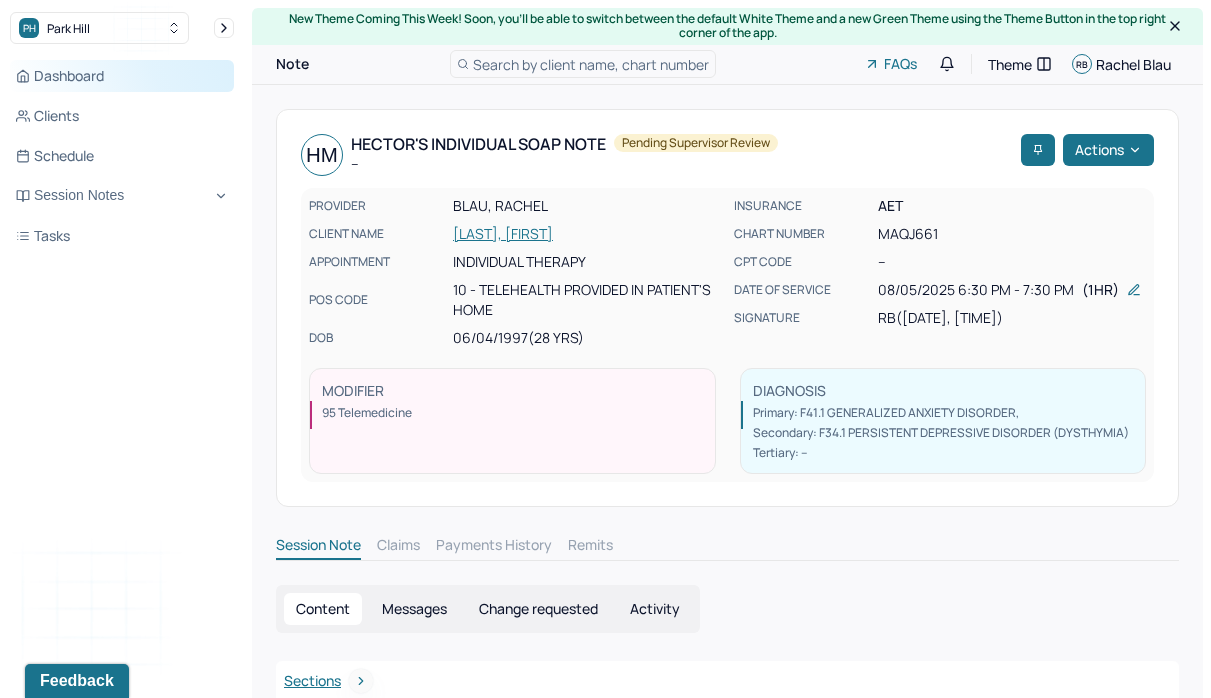 click on "Dashboard" at bounding box center (122, 76) 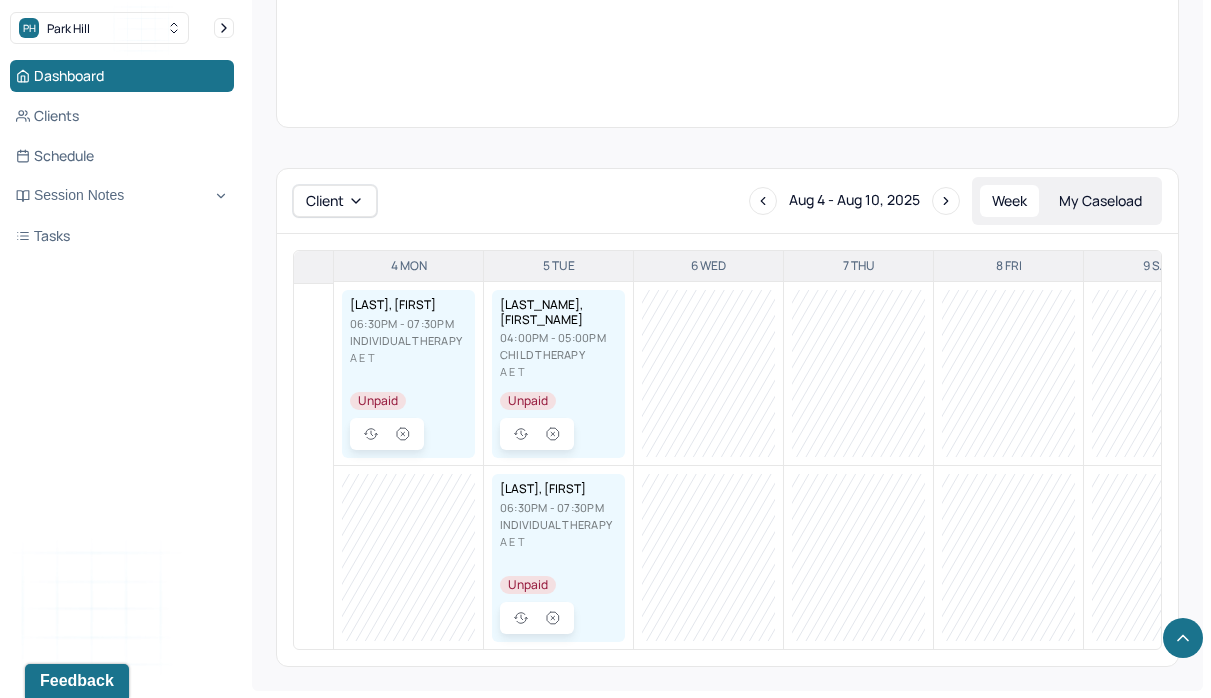scroll, scrollTop: 0, scrollLeft: 0, axis: both 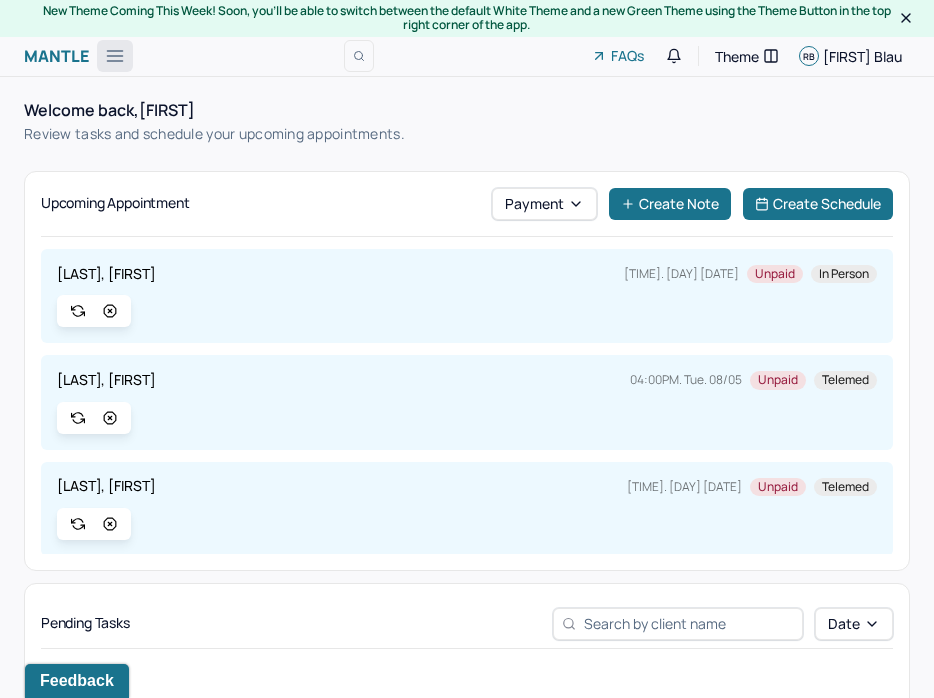 click at bounding box center (115, 56) 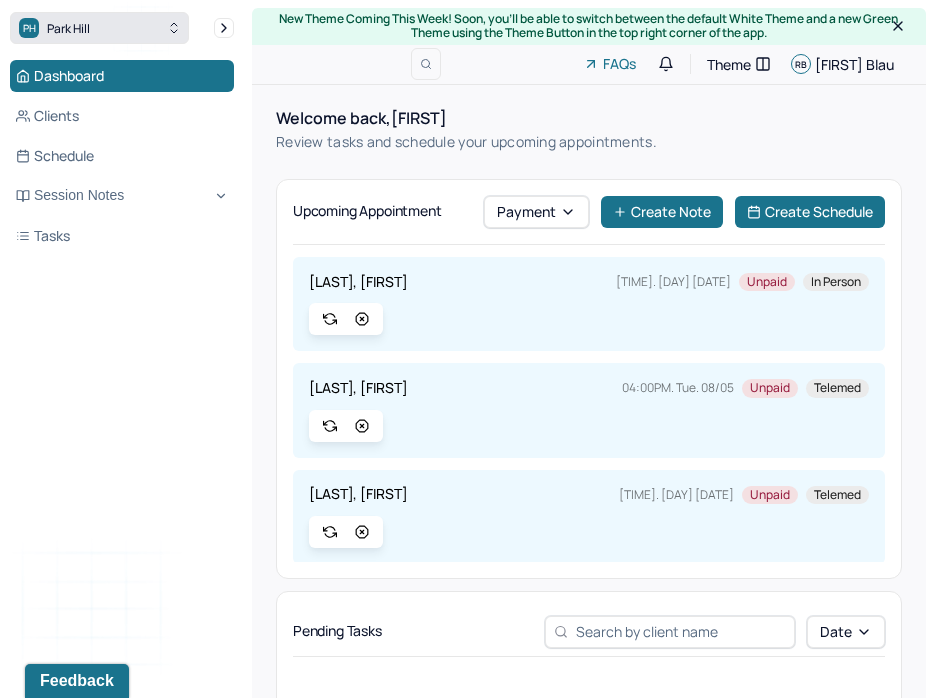 click on "PH Park Hill" at bounding box center [99, 28] 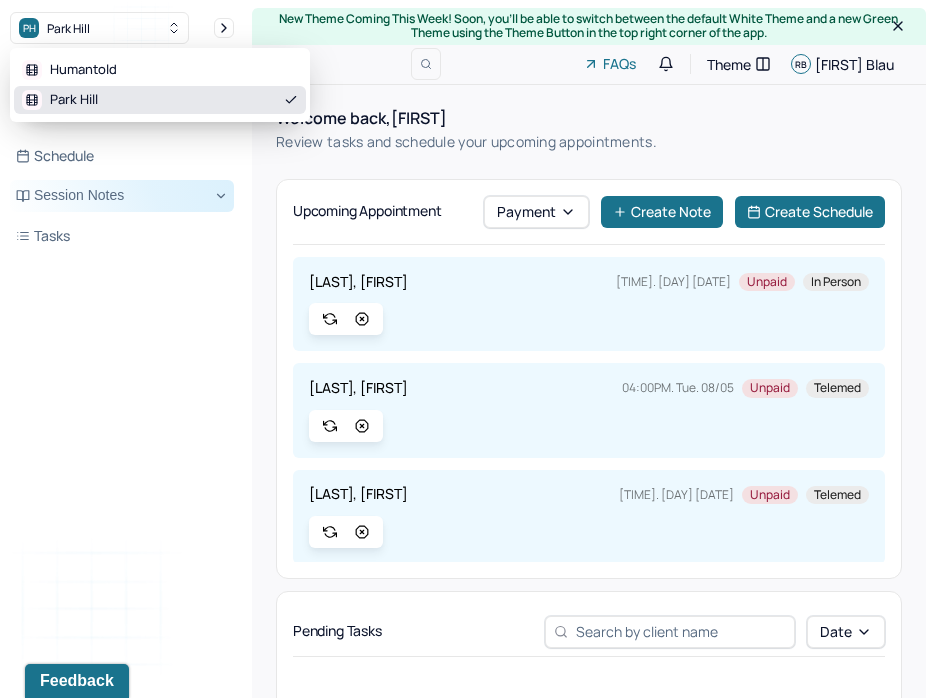 click on "Session Notes" at bounding box center (122, 196) 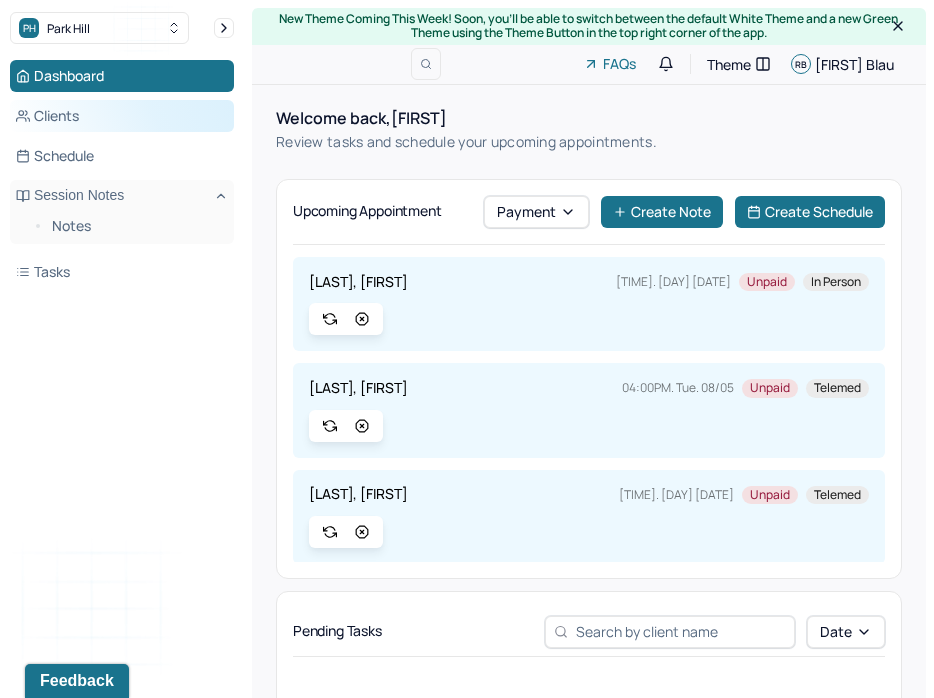 click on "Clients" at bounding box center (122, 116) 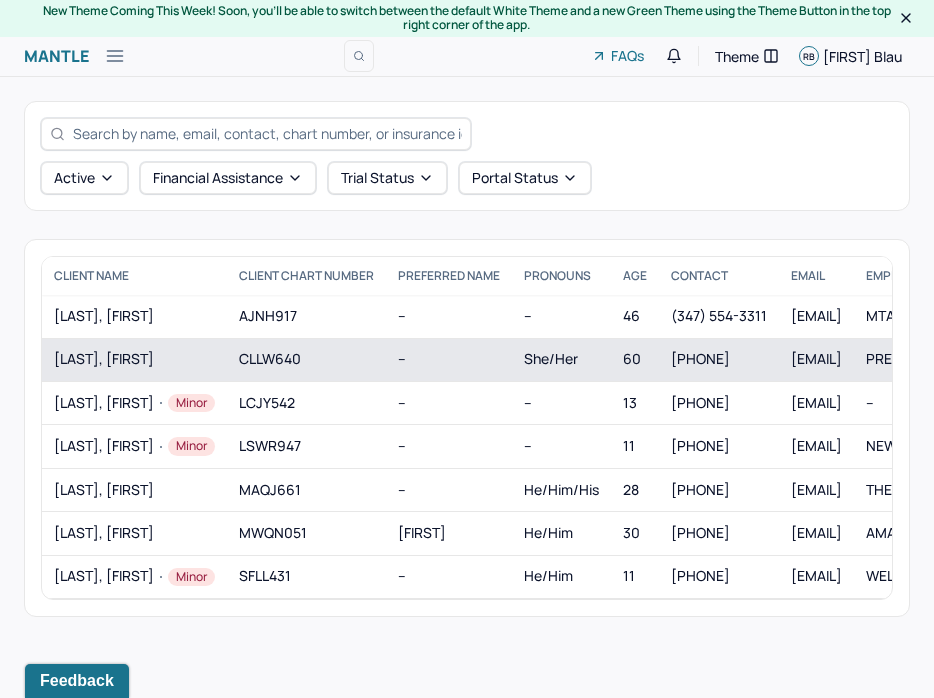 click on "[LAST], [FIRST]" at bounding box center [134, 359] 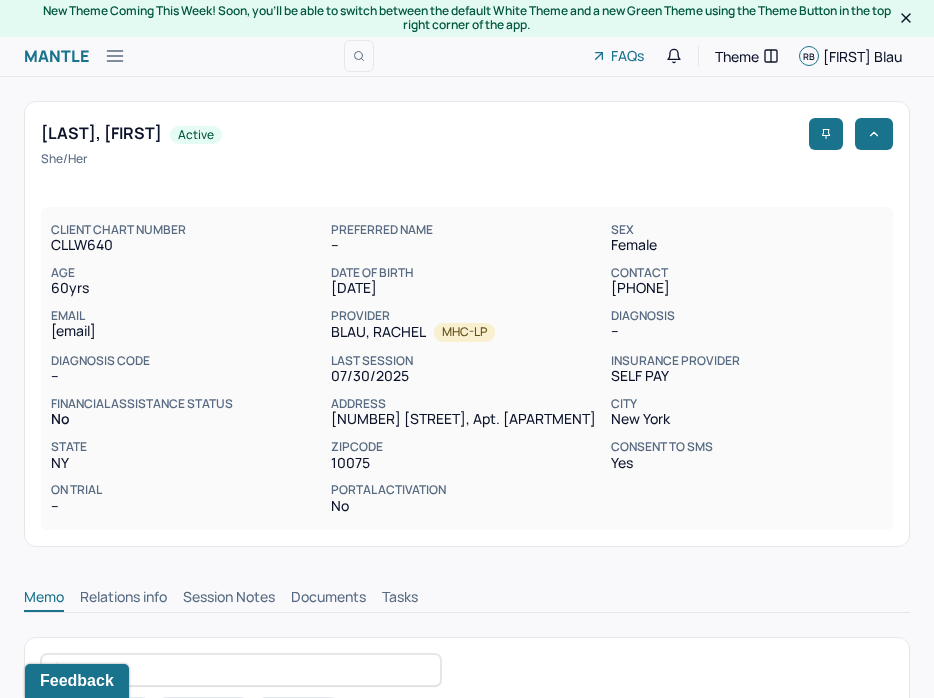 scroll, scrollTop: 0, scrollLeft: 0, axis: both 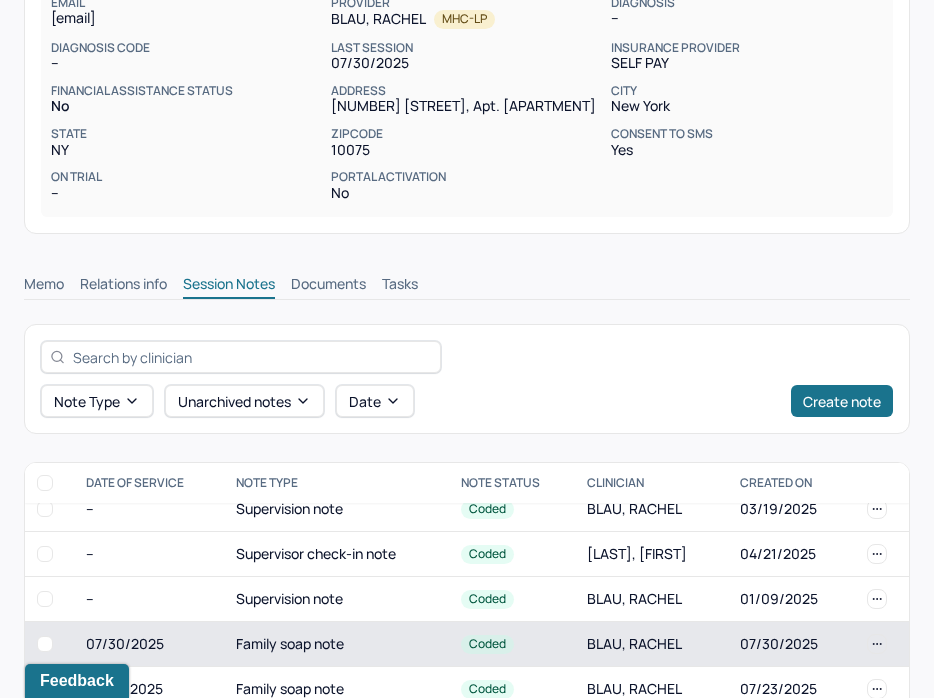 click on "Family soap note" at bounding box center [337, 644] 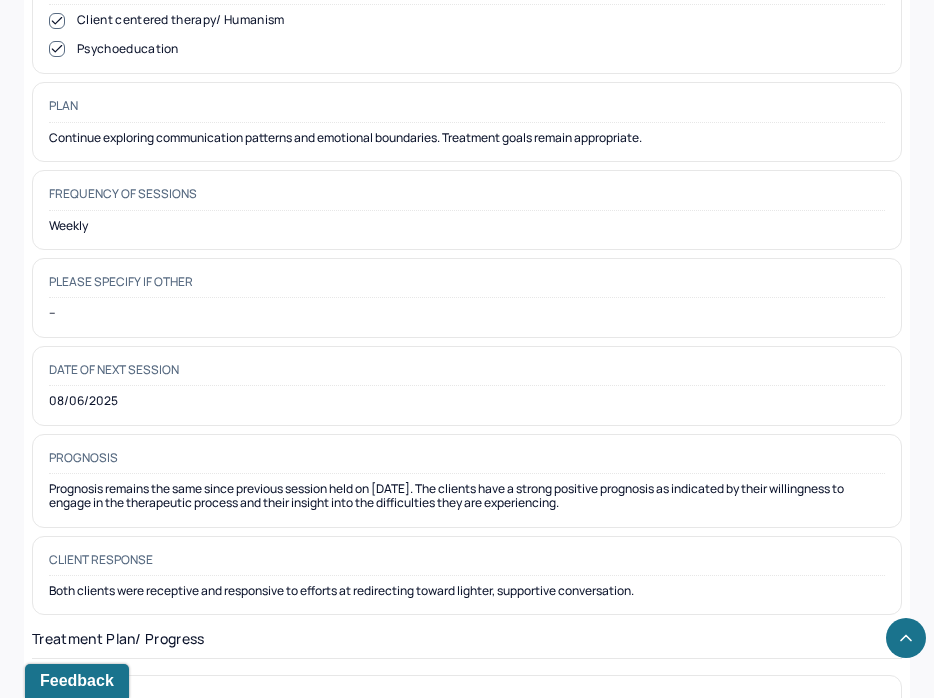 scroll, scrollTop: 2929, scrollLeft: 0, axis: vertical 